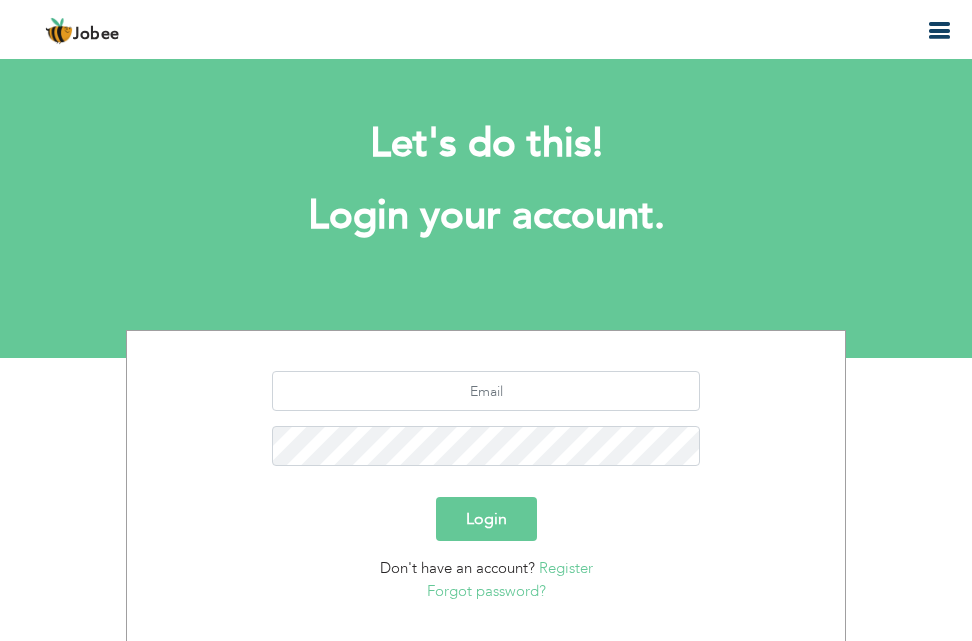 scroll, scrollTop: 0, scrollLeft: 0, axis: both 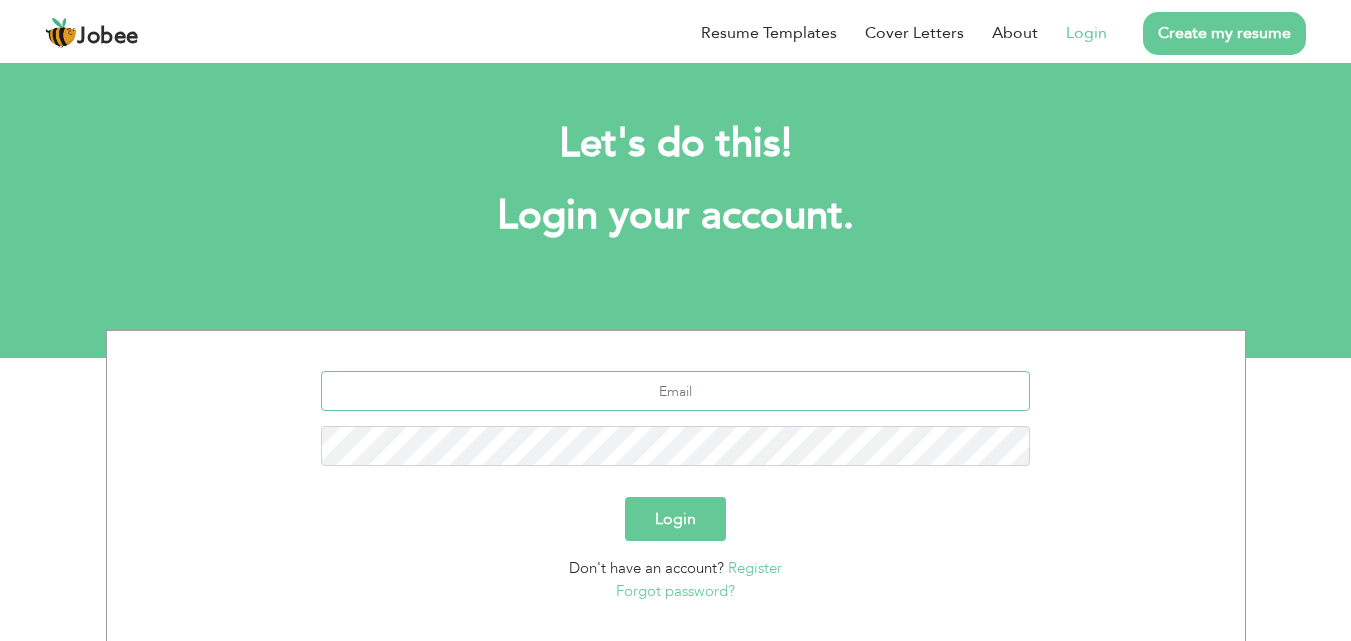 type on "irsatehreem606@gmail.com" 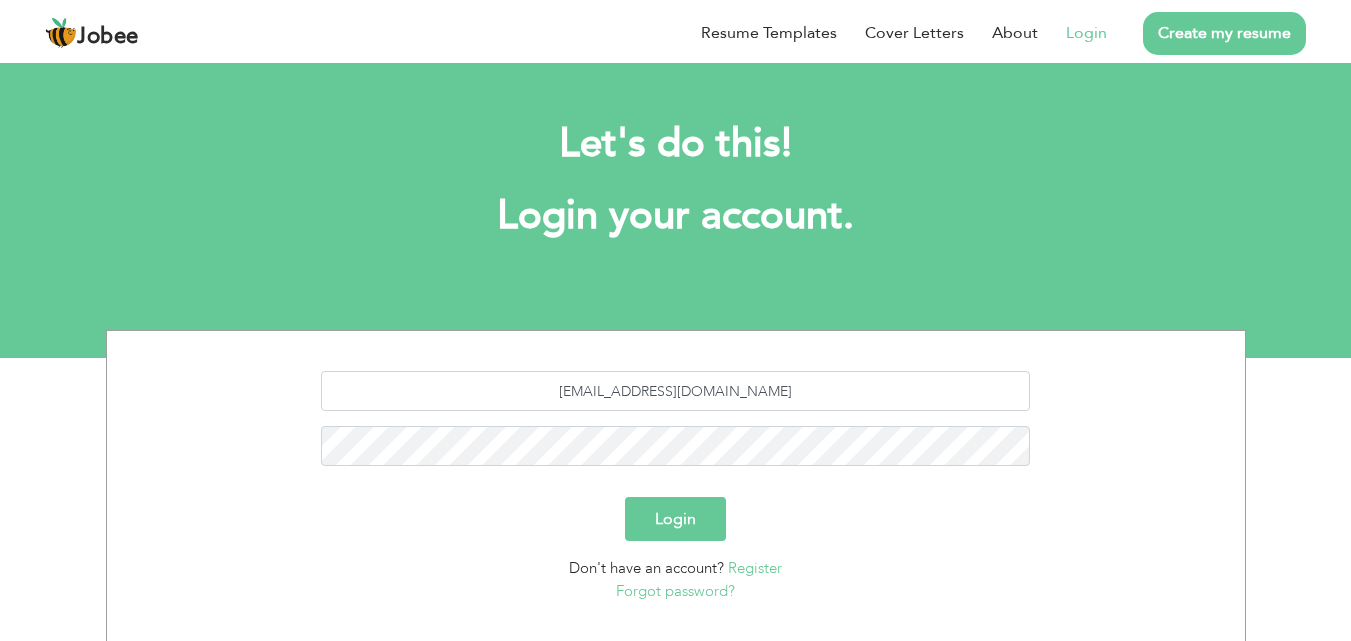 click on "Login" at bounding box center (675, 519) 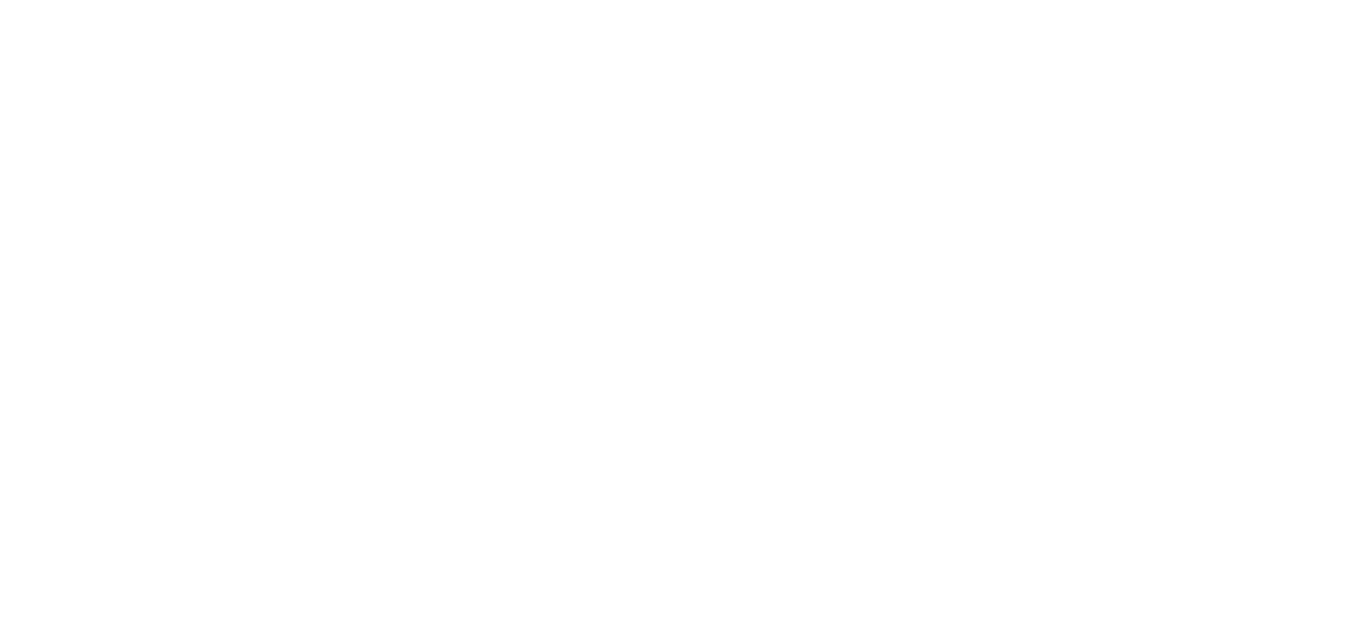 scroll, scrollTop: 0, scrollLeft: 0, axis: both 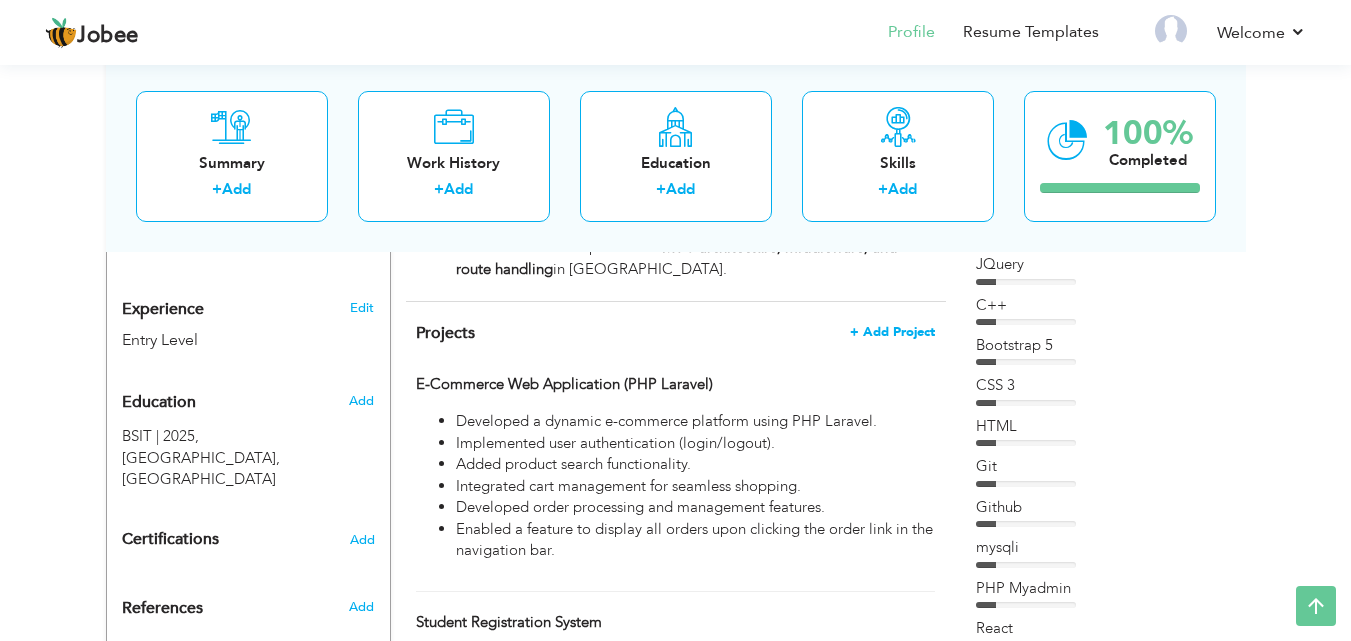 click on "+ Add Project" at bounding box center (892, 332) 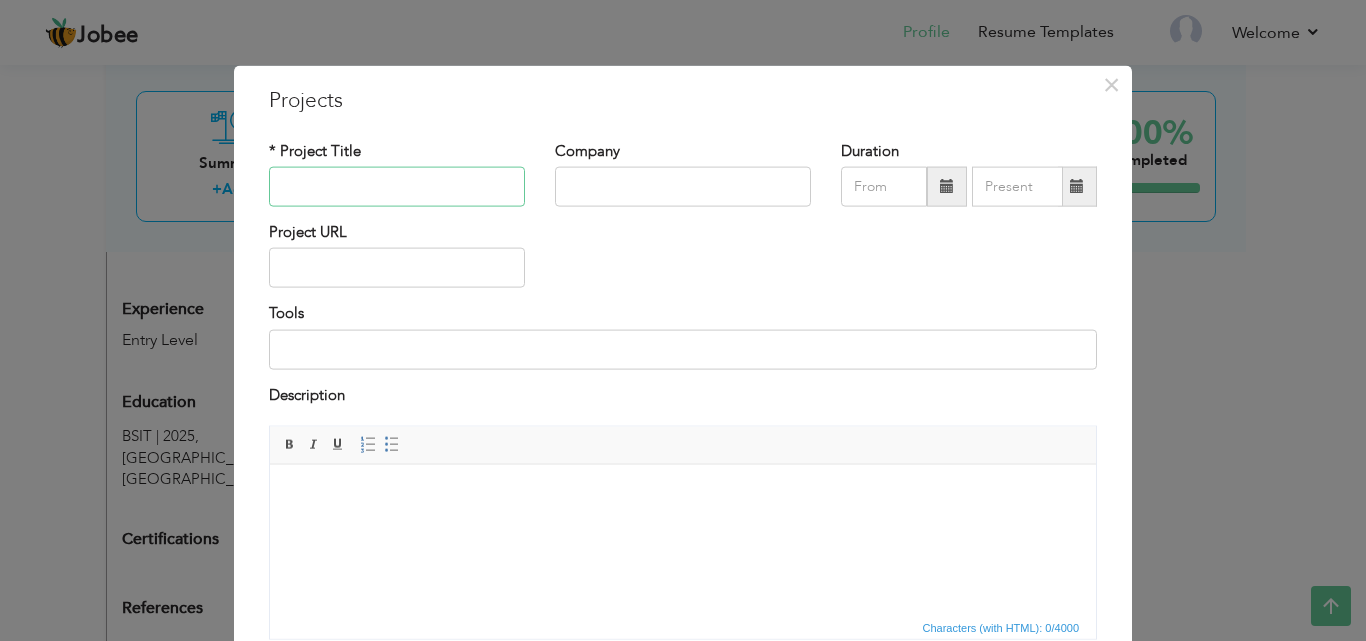 click at bounding box center [397, 187] 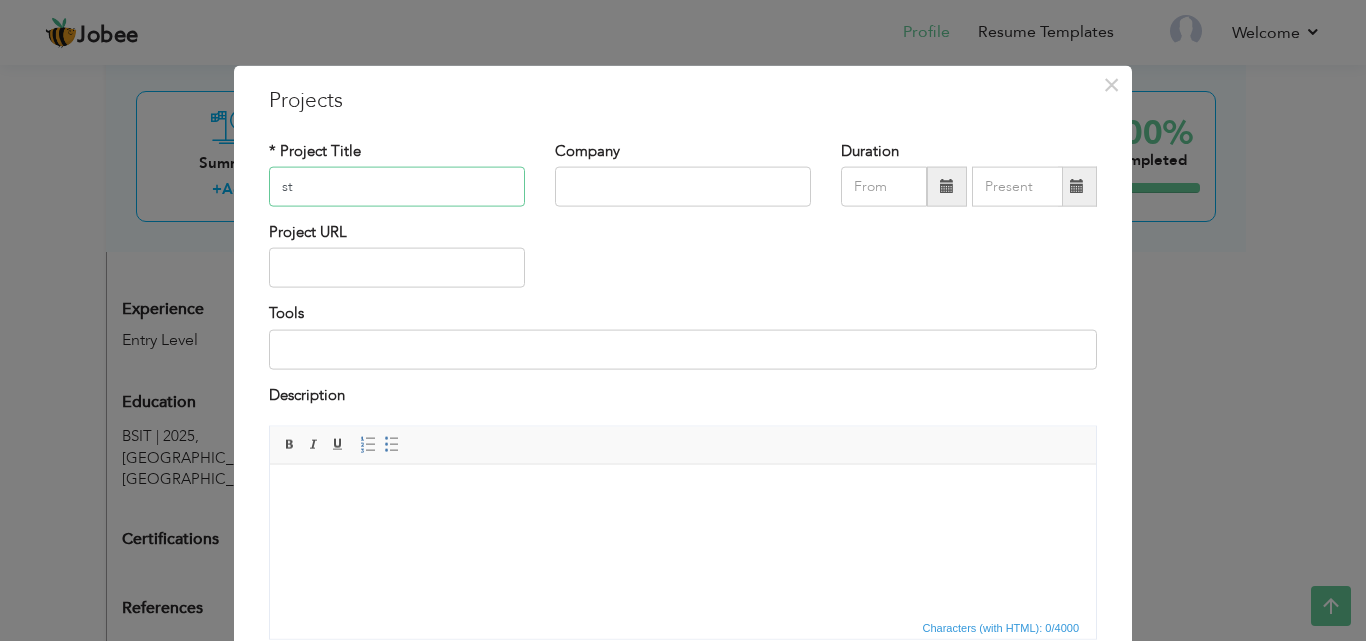 type on "s" 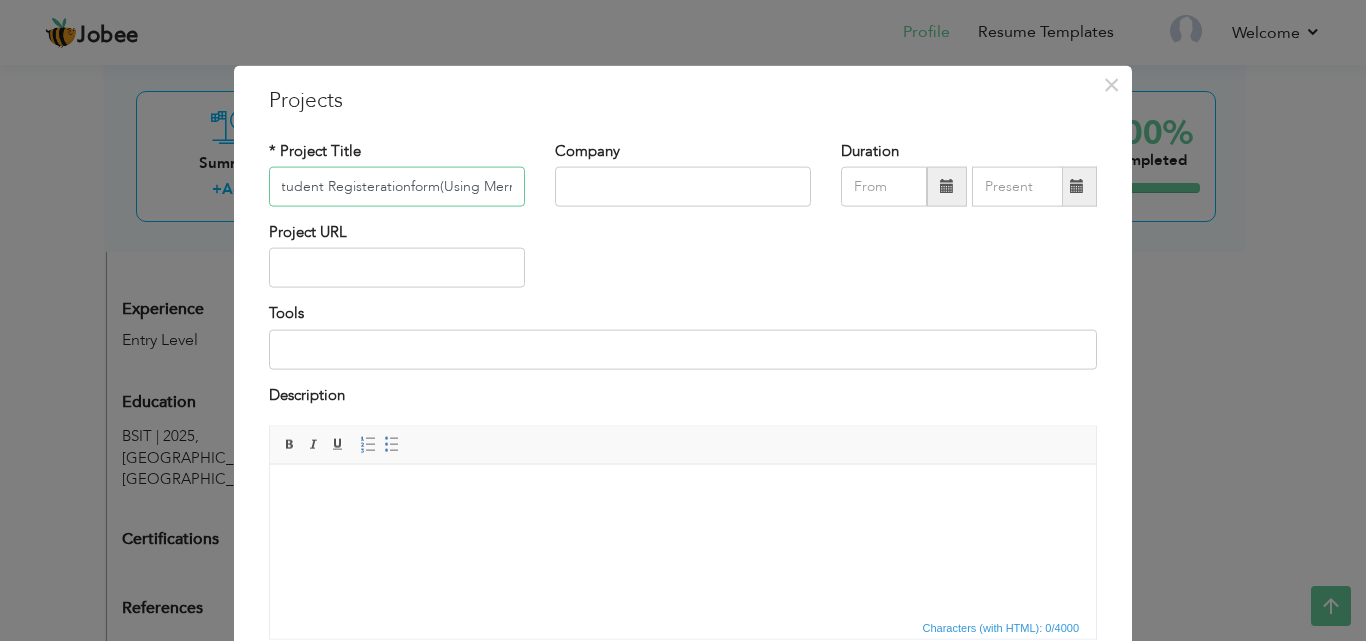 scroll, scrollTop: 0, scrollLeft: 13, axis: horizontal 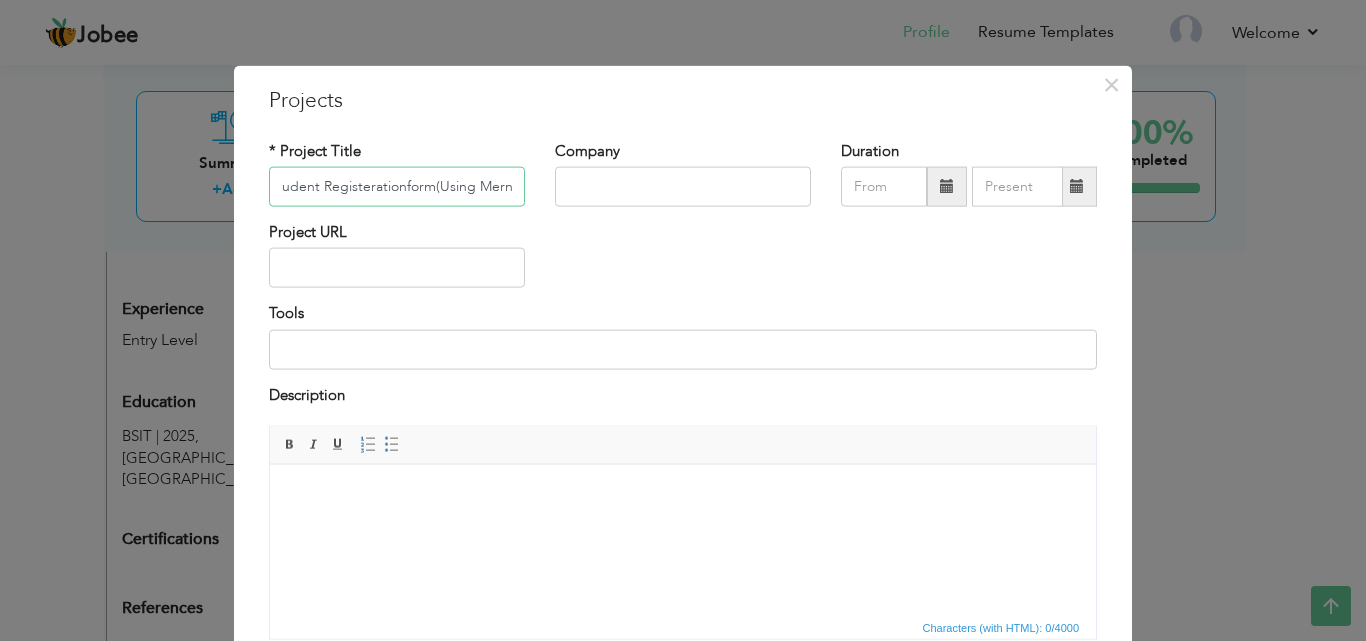 drag, startPoint x: 321, startPoint y: 187, endPoint x: 545, endPoint y: 187, distance: 224 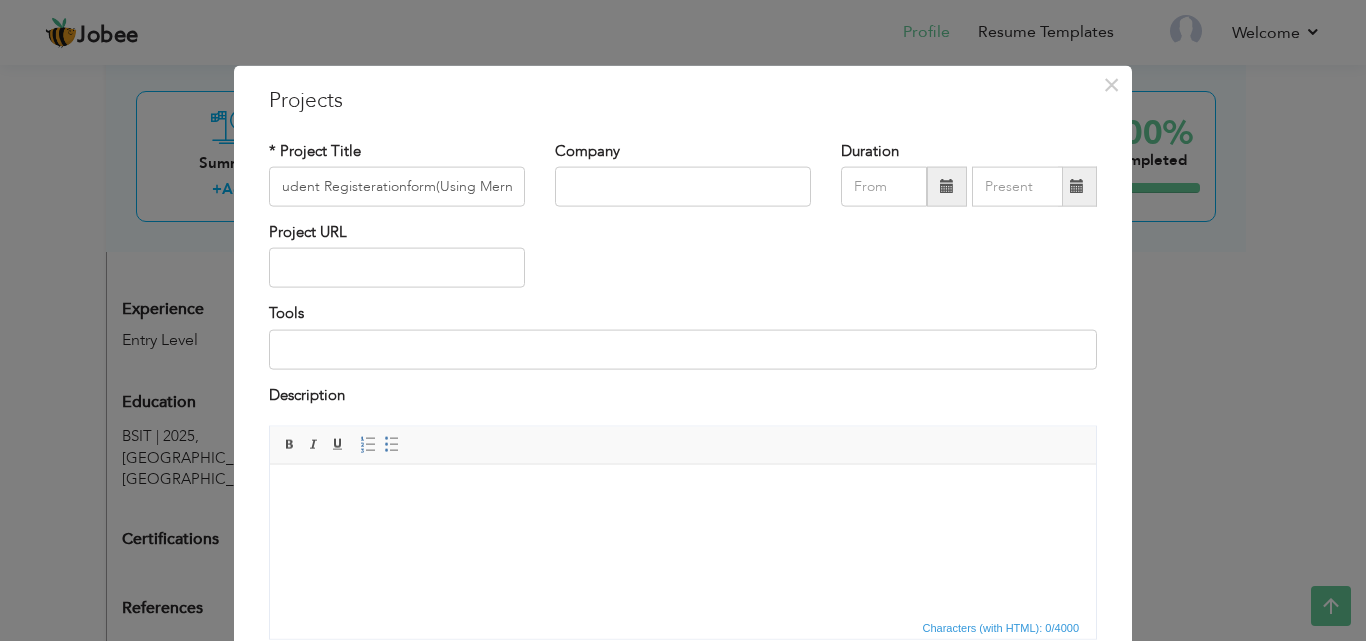 scroll, scrollTop: 0, scrollLeft: 0, axis: both 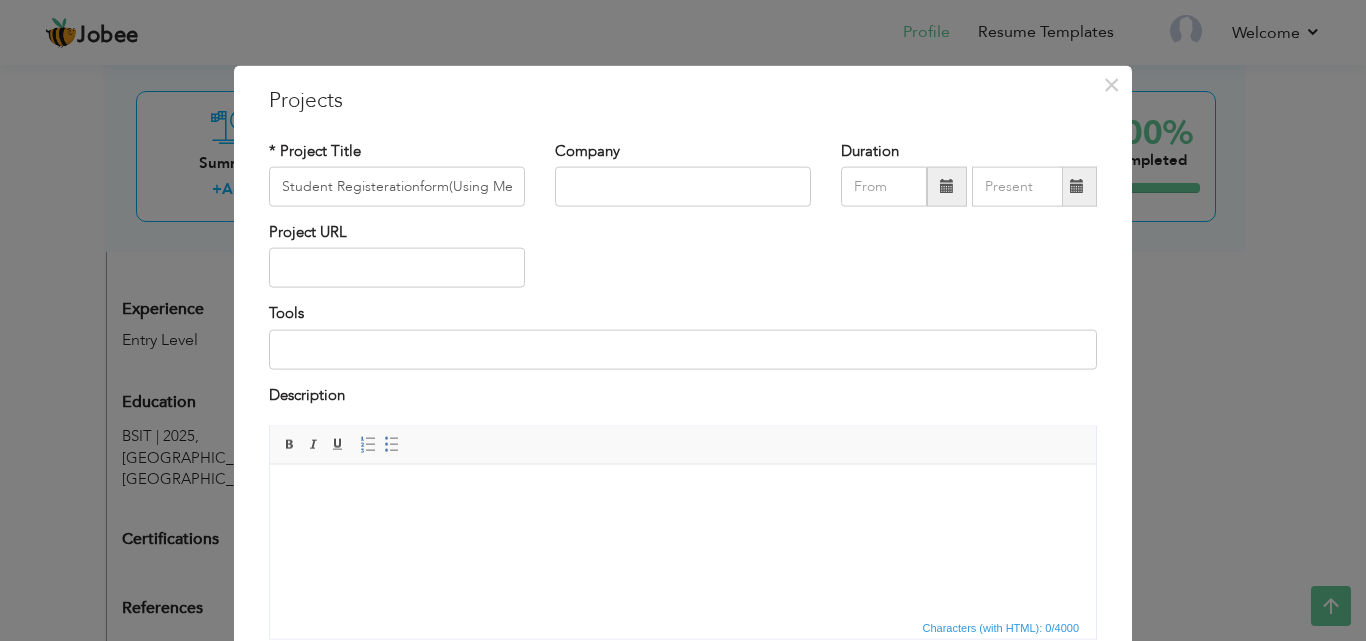 click on "Project URL" at bounding box center (683, 262) 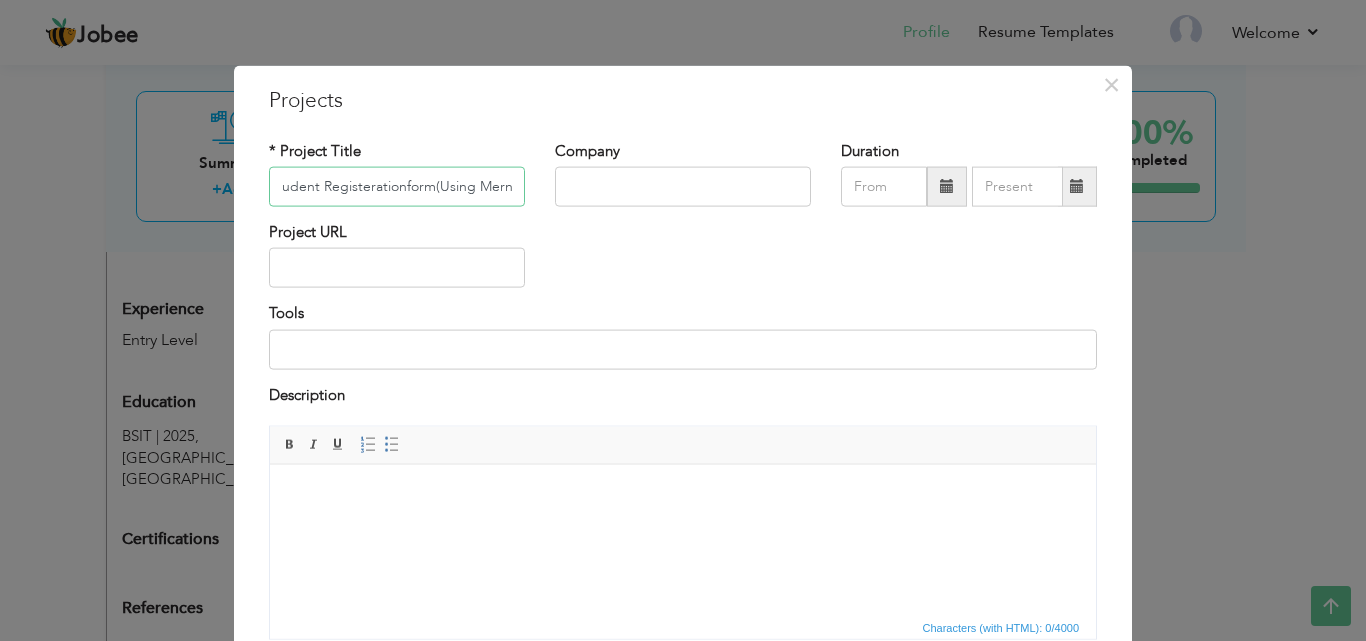 scroll, scrollTop: 0, scrollLeft: 0, axis: both 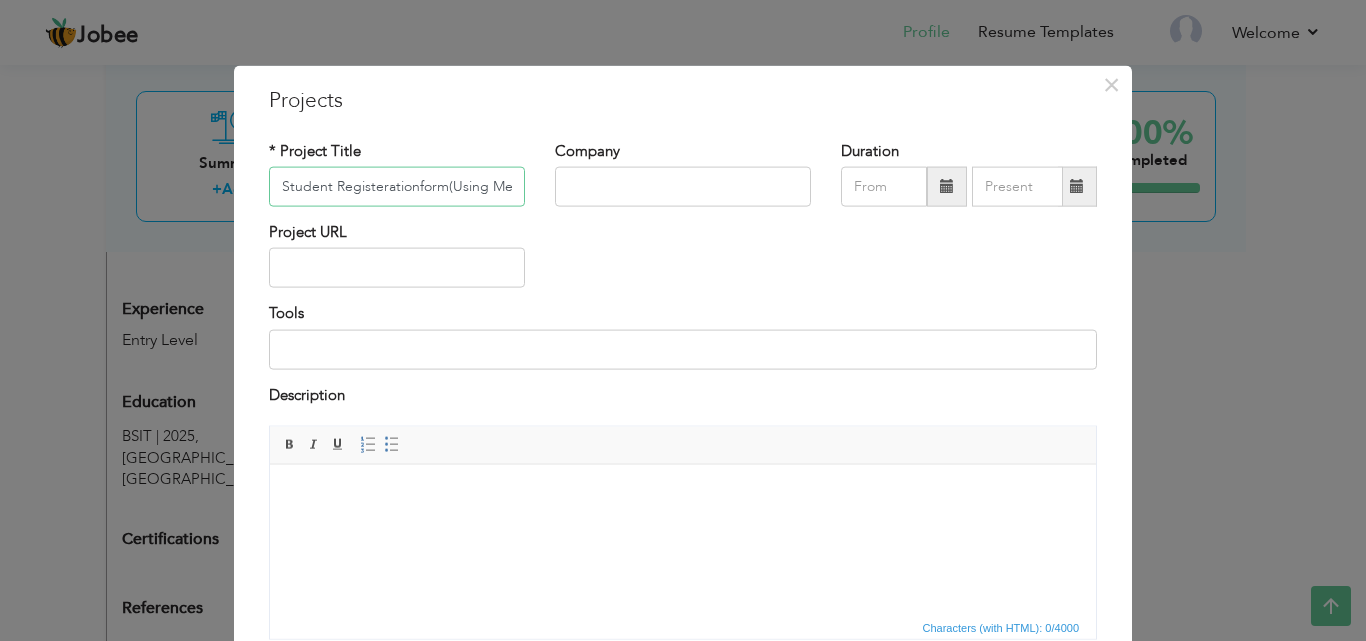 drag, startPoint x: 266, startPoint y: 191, endPoint x: 166, endPoint y: 194, distance: 100.04499 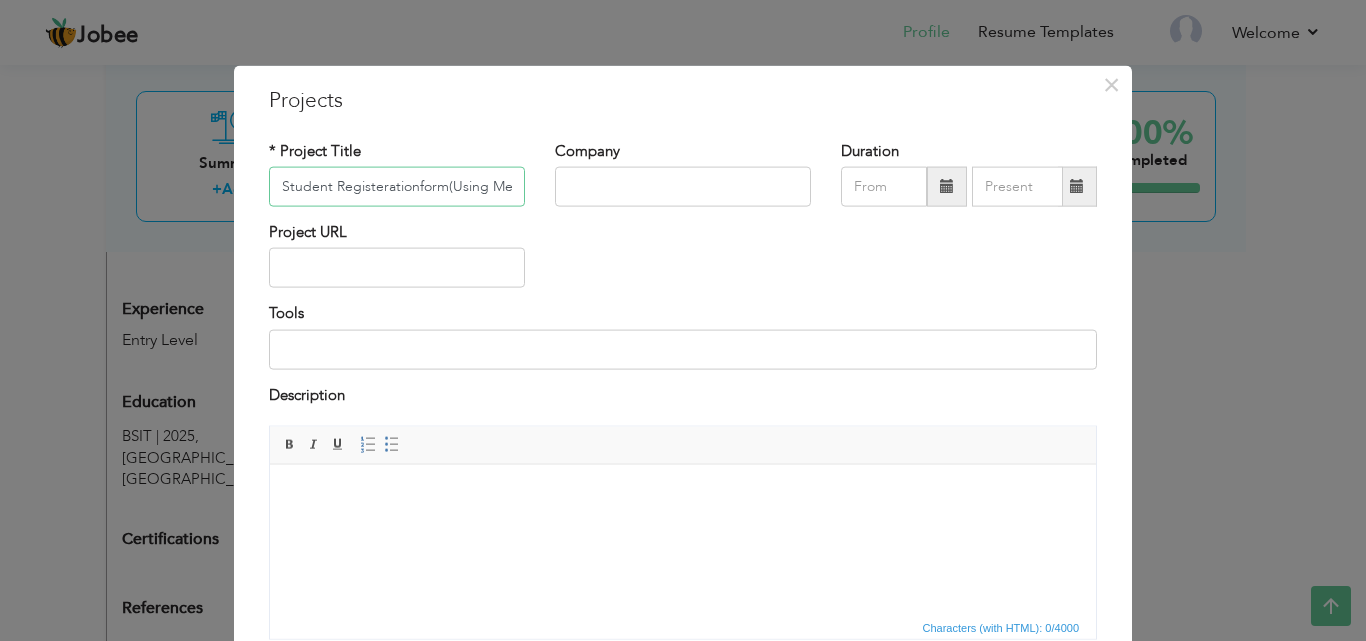 click on "Student Registerationform(Using Mern)" at bounding box center [397, 187] 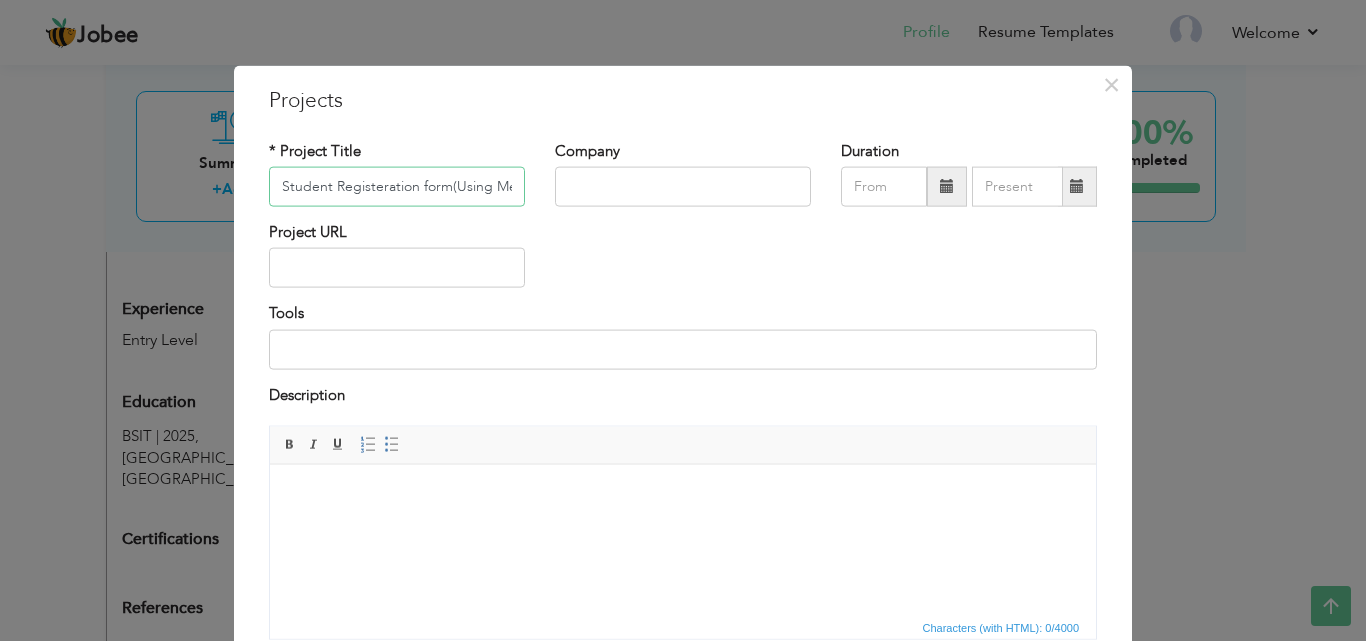 click on "Student Registeration form(Using Mern)" at bounding box center [397, 187] 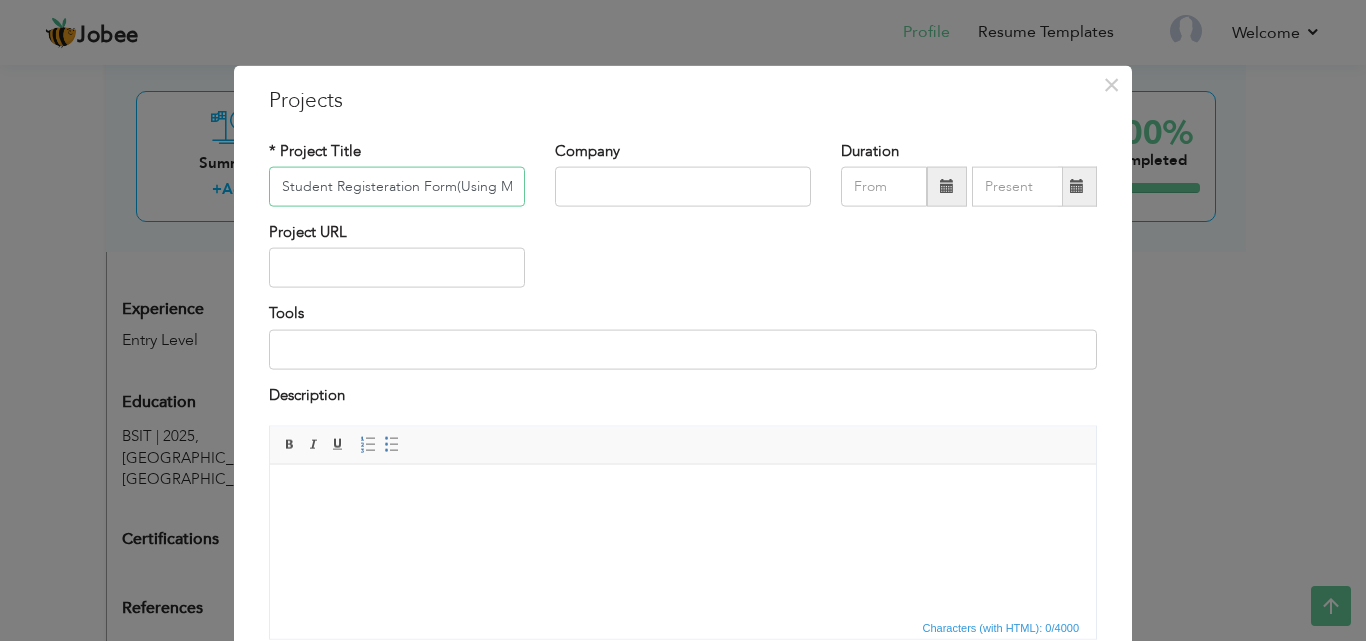 drag, startPoint x: 479, startPoint y: 190, endPoint x: 81, endPoint y: 217, distance: 398.91476 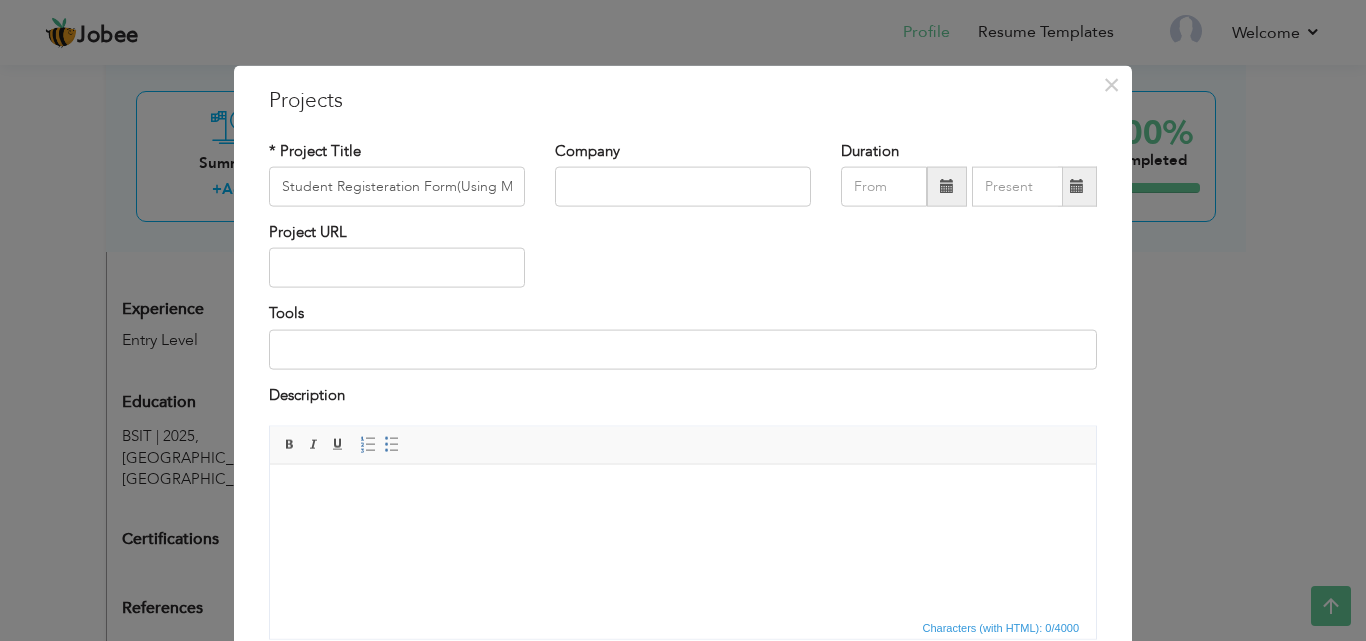 click on "* Project Title
Student Registeration Form(Using Mern)
Company
Duration" at bounding box center (683, 397) 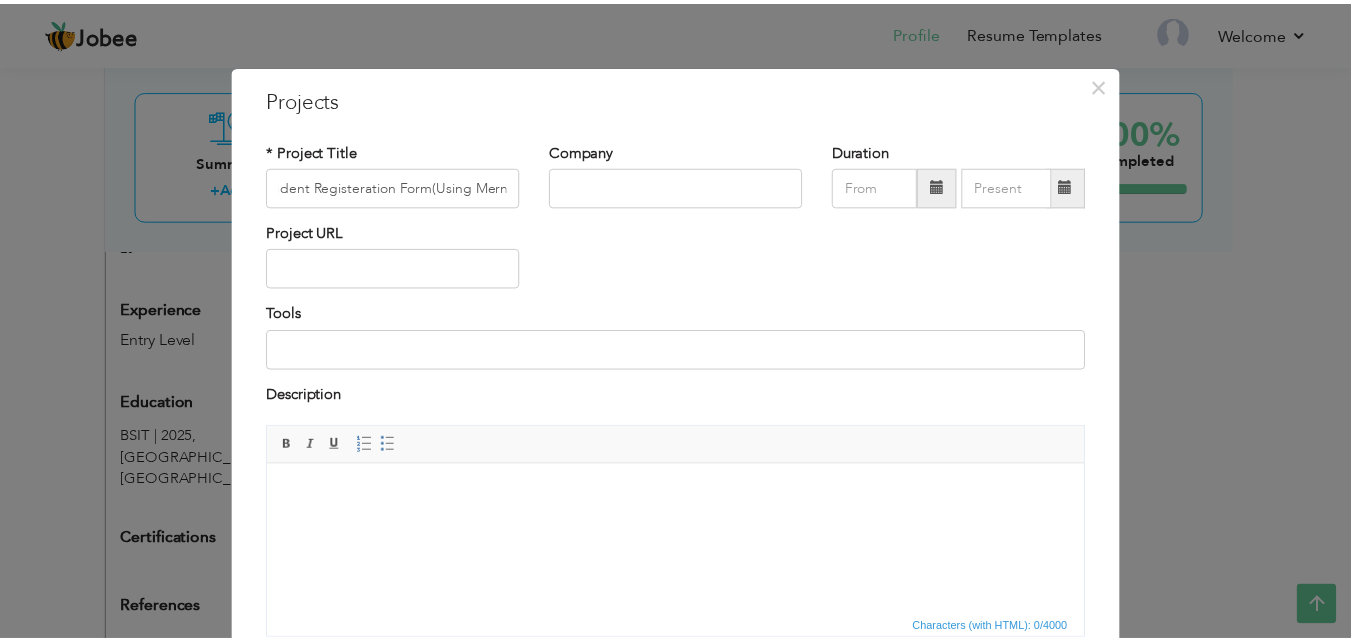scroll, scrollTop: 0, scrollLeft: 0, axis: both 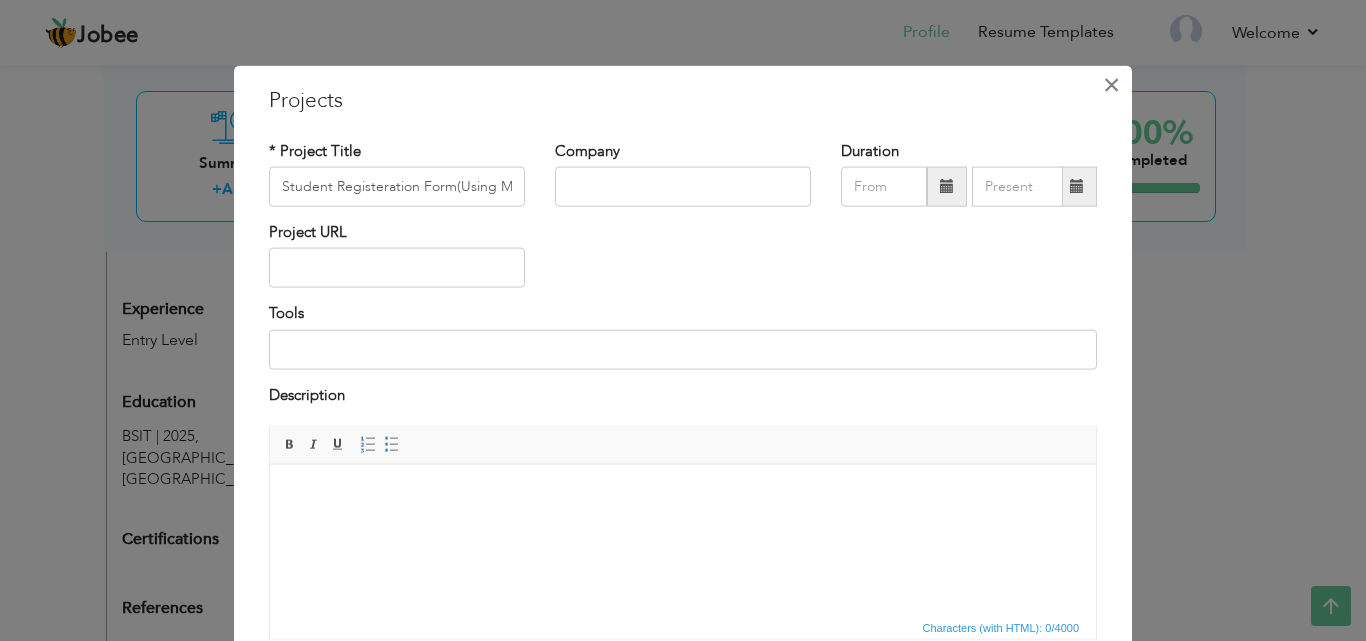 click on "×" at bounding box center [1111, 84] 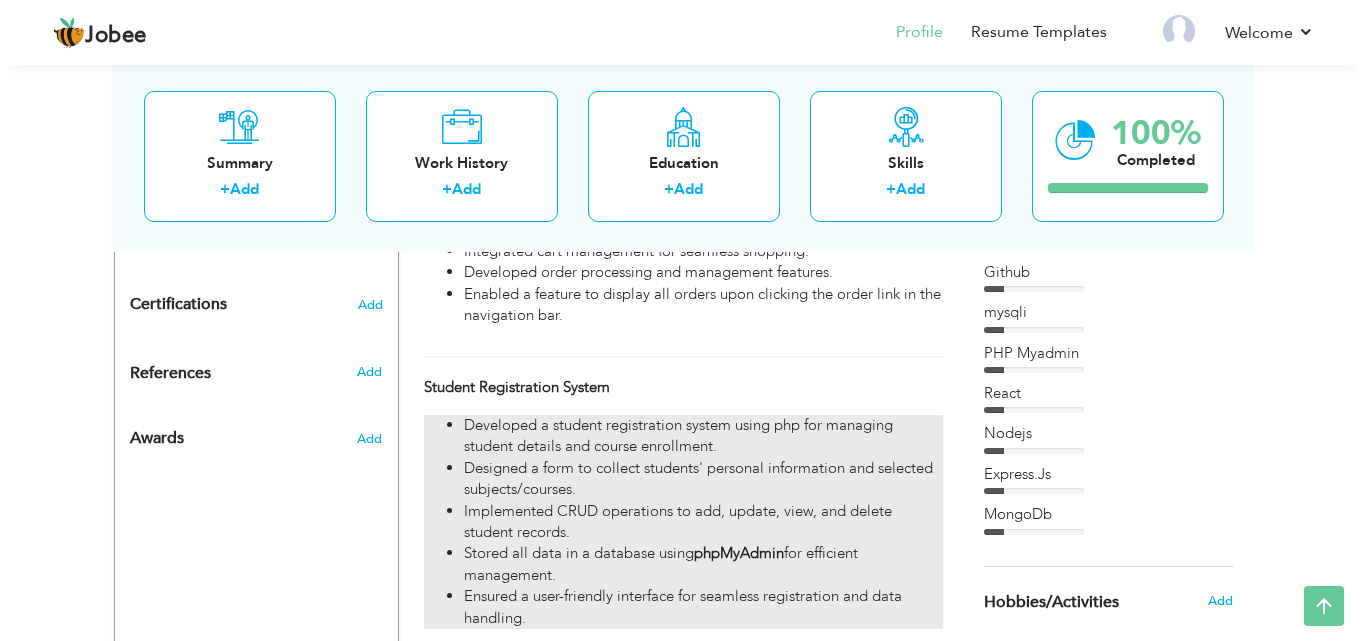 scroll, scrollTop: 948, scrollLeft: 0, axis: vertical 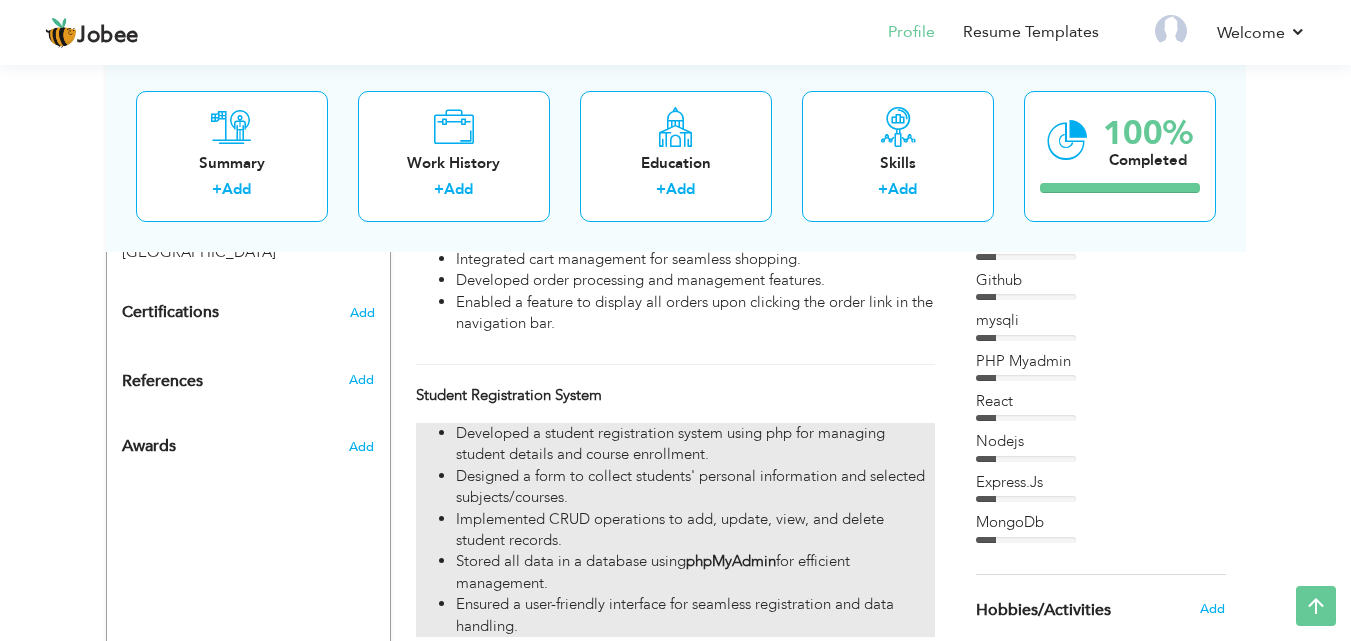 click on "Developed a student registration system using php for managing student details and course enrollment.
Designed a form to collect students' personal information and selected subjects/courses.
Implemented CRUD operations to add, update, view, and delete student records.
Stored all data in a database using  phpMyAdmin  for efficient management.
Ensured a user-friendly interface for seamless registration and data handling." at bounding box center (675, 530) 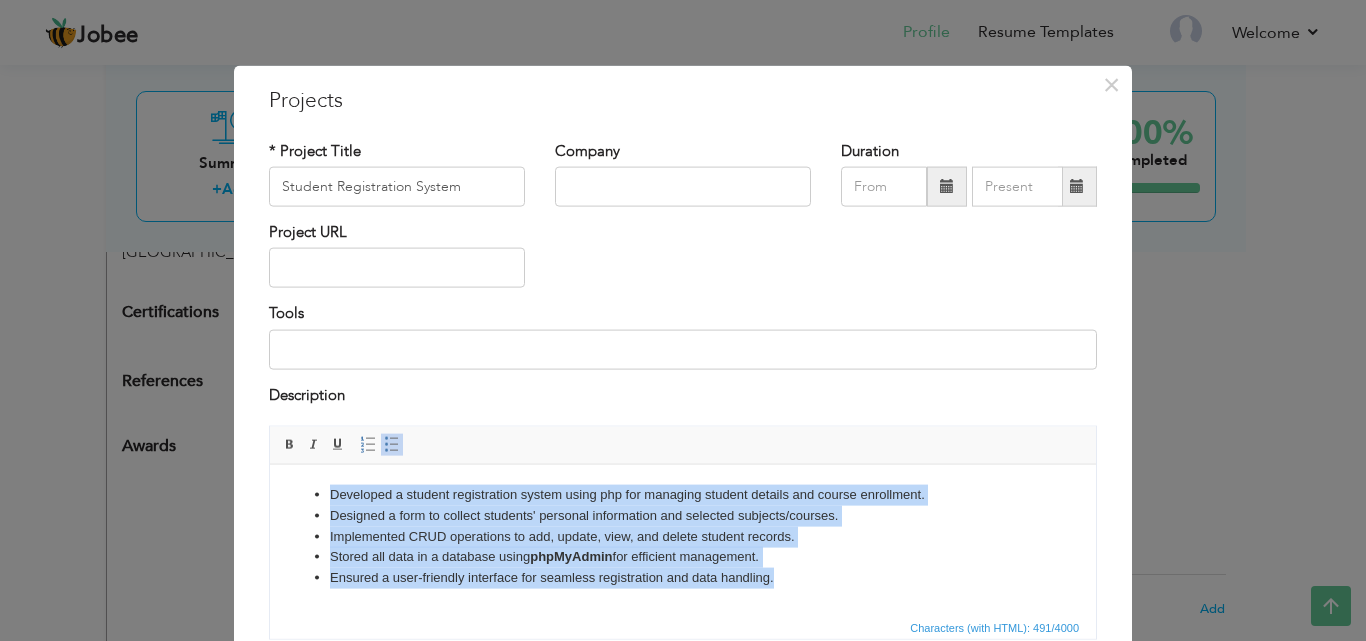 drag, startPoint x: 798, startPoint y: 580, endPoint x: 248, endPoint y: 465, distance: 561.8941 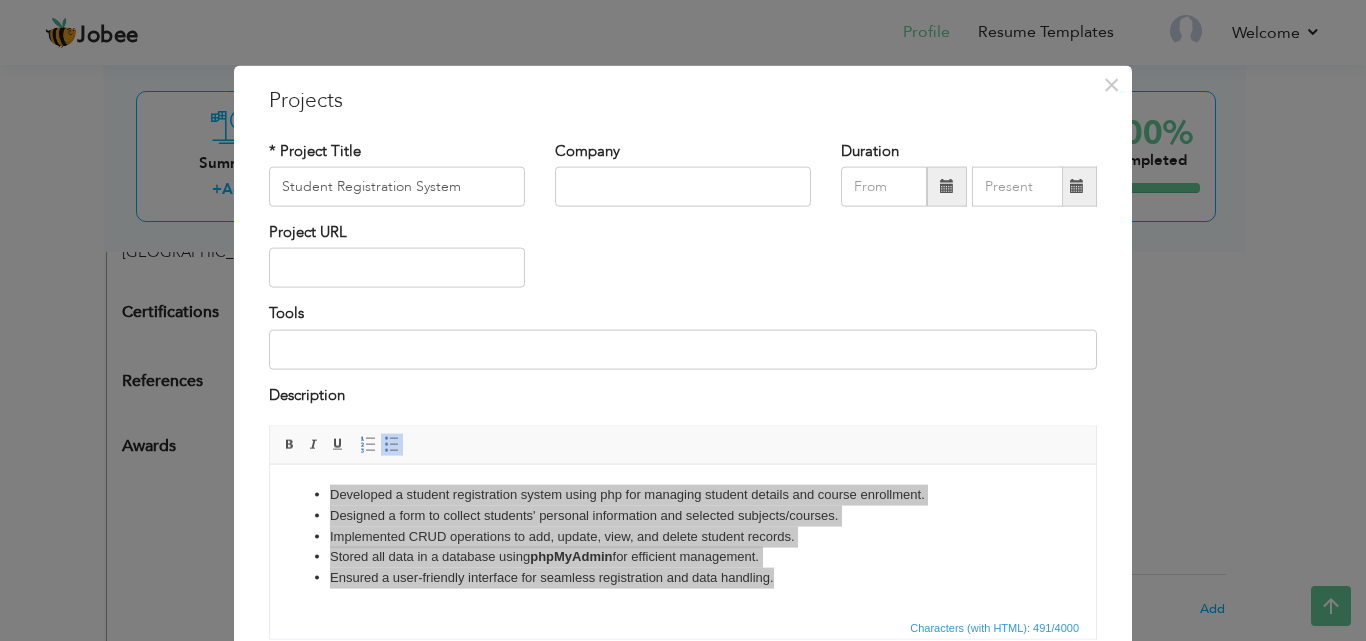 click on "Characters (with HTML): 491/4000" at bounding box center [683, 627] 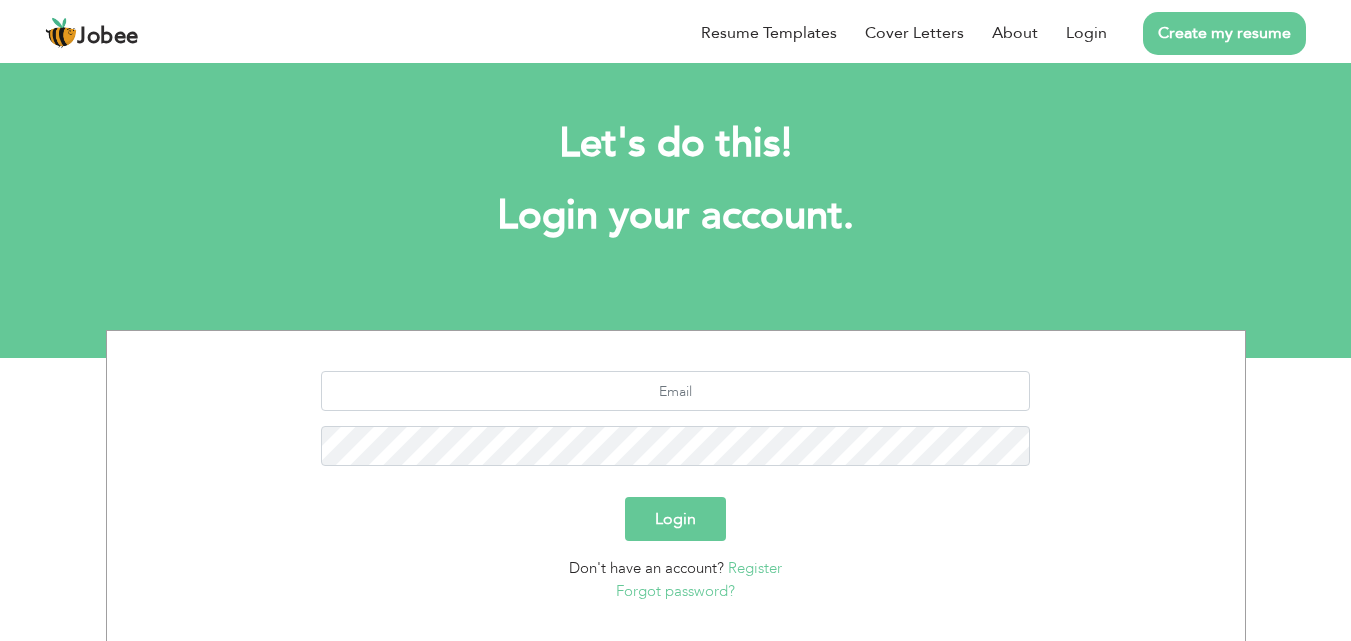 scroll, scrollTop: 0, scrollLeft: 0, axis: both 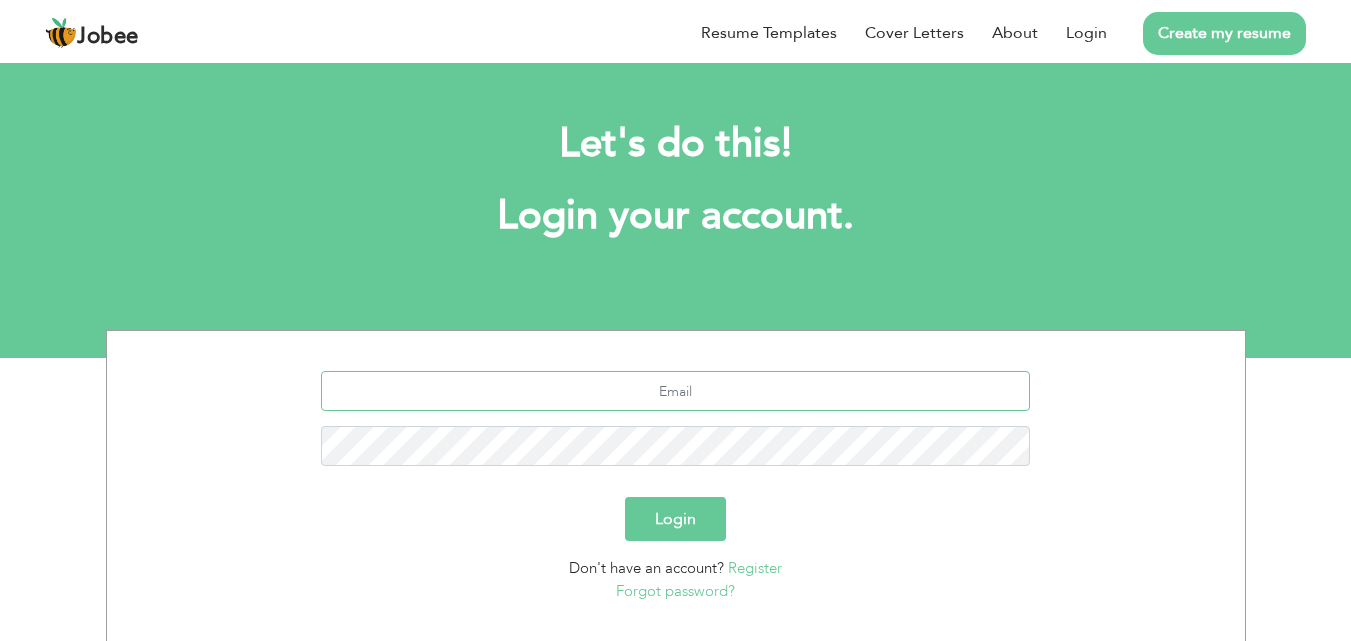type on "[EMAIL_ADDRESS][DOMAIN_NAME]" 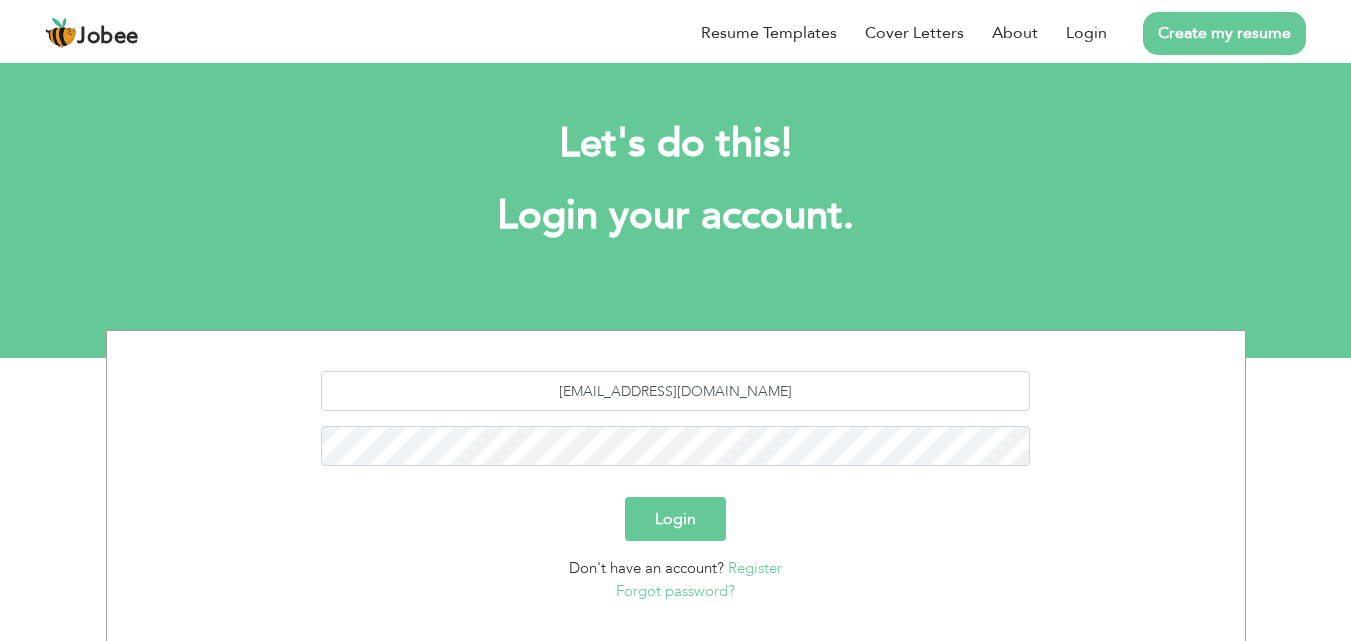 click on "Login" at bounding box center [675, 519] 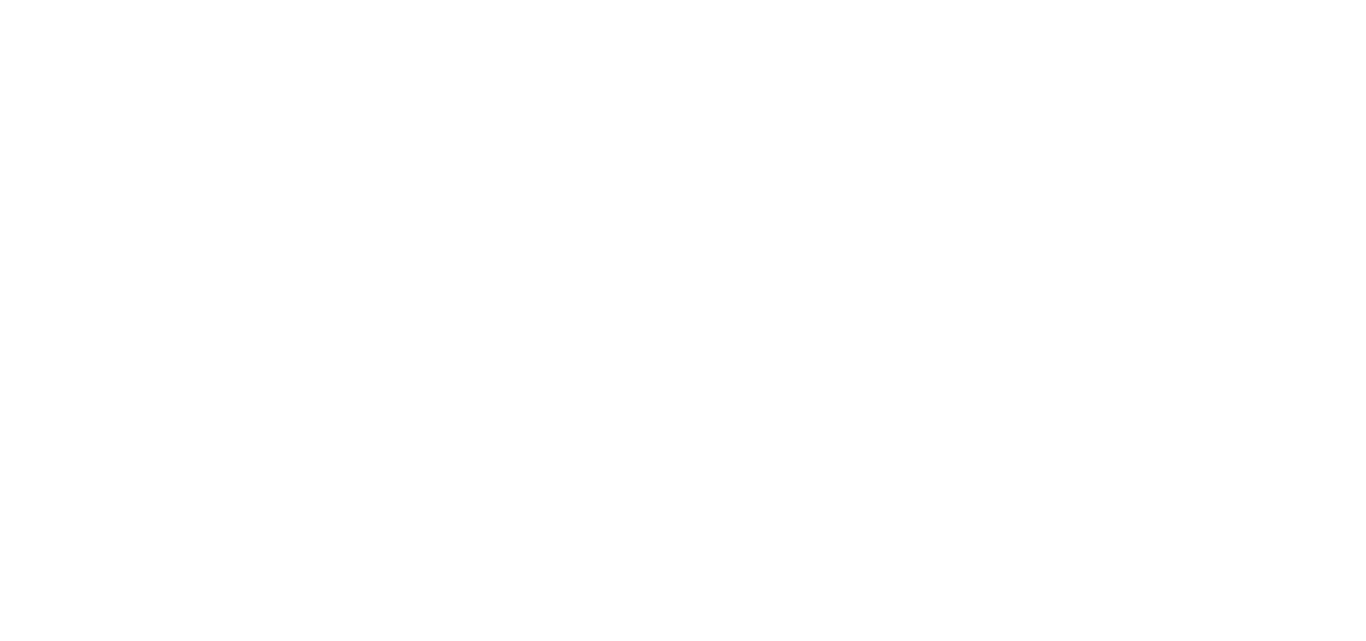 scroll, scrollTop: 0, scrollLeft: 0, axis: both 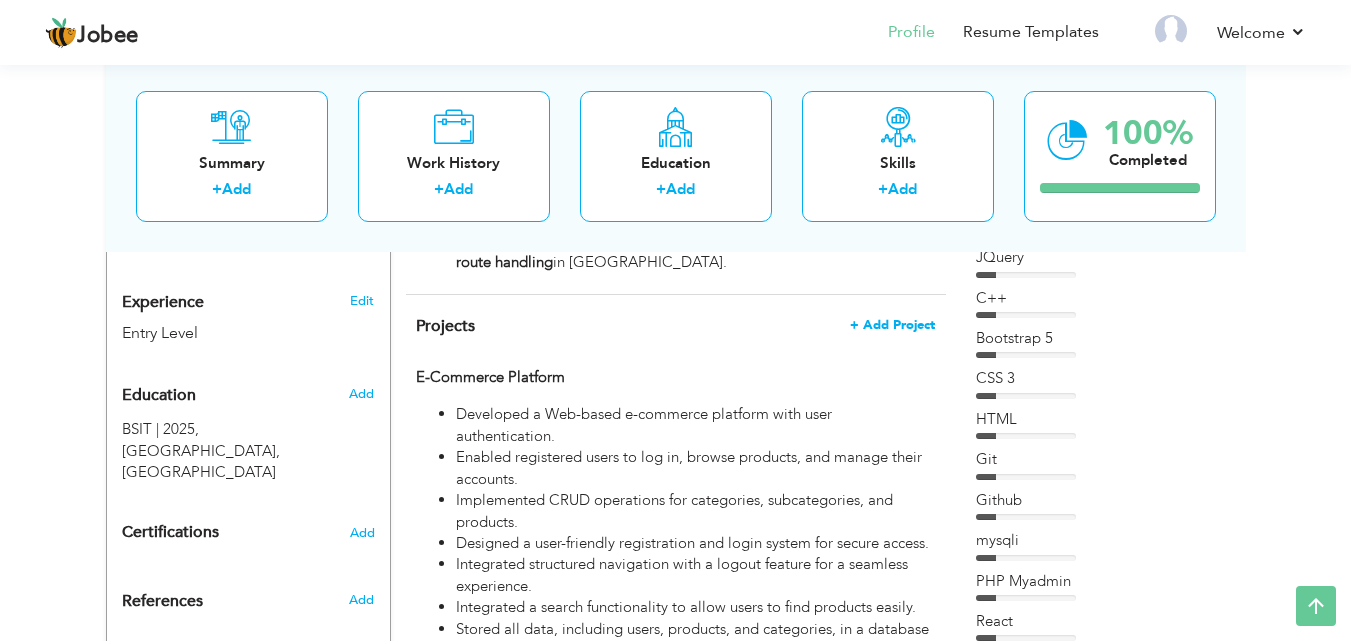 click on "+ Add Project" at bounding box center [892, 325] 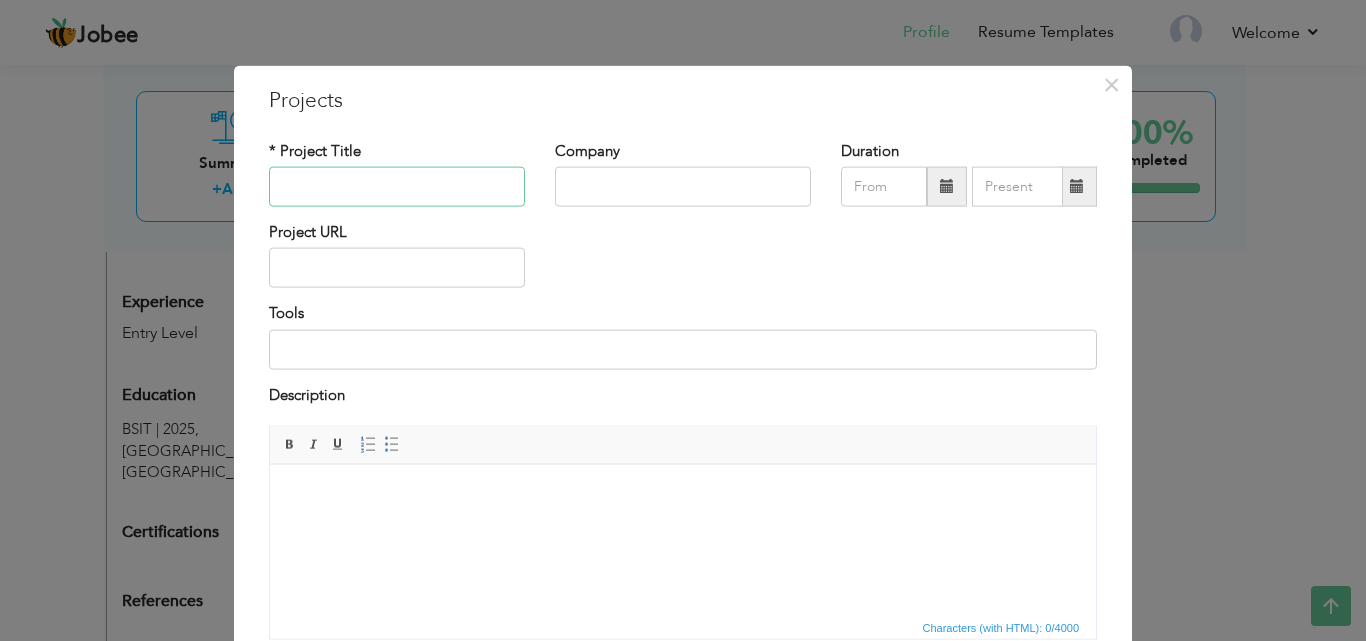 click at bounding box center [397, 187] 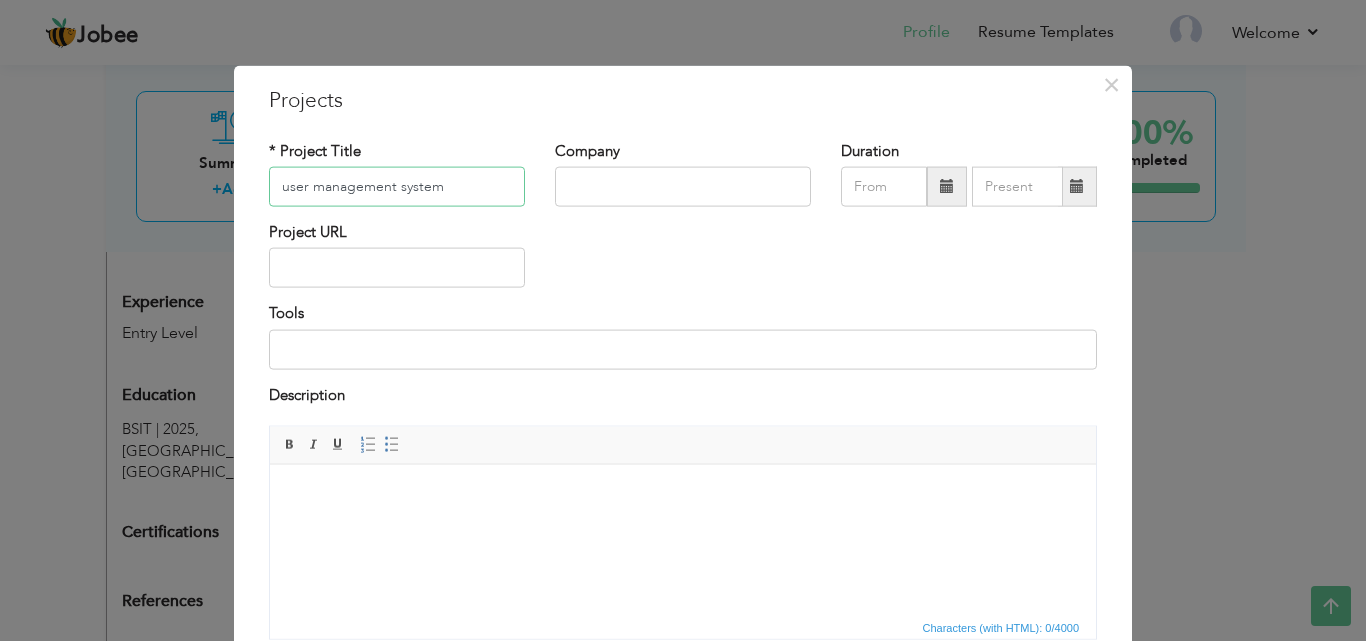type on "user management system" 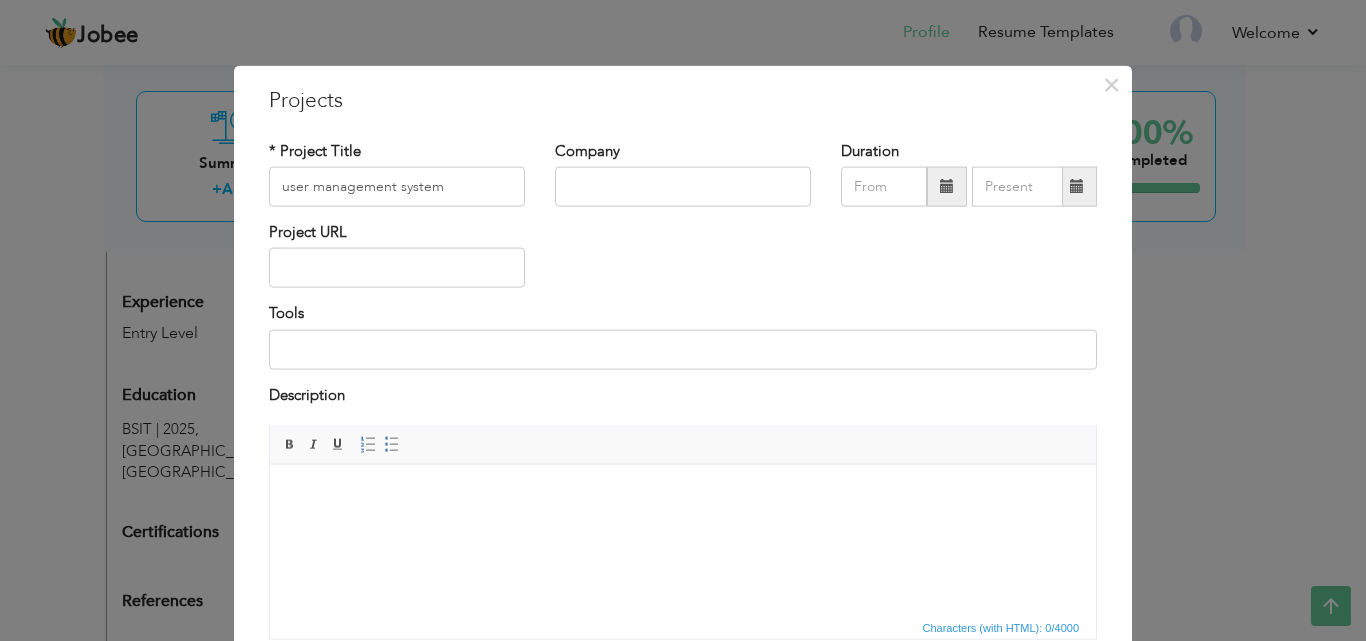 click at bounding box center (683, 494) 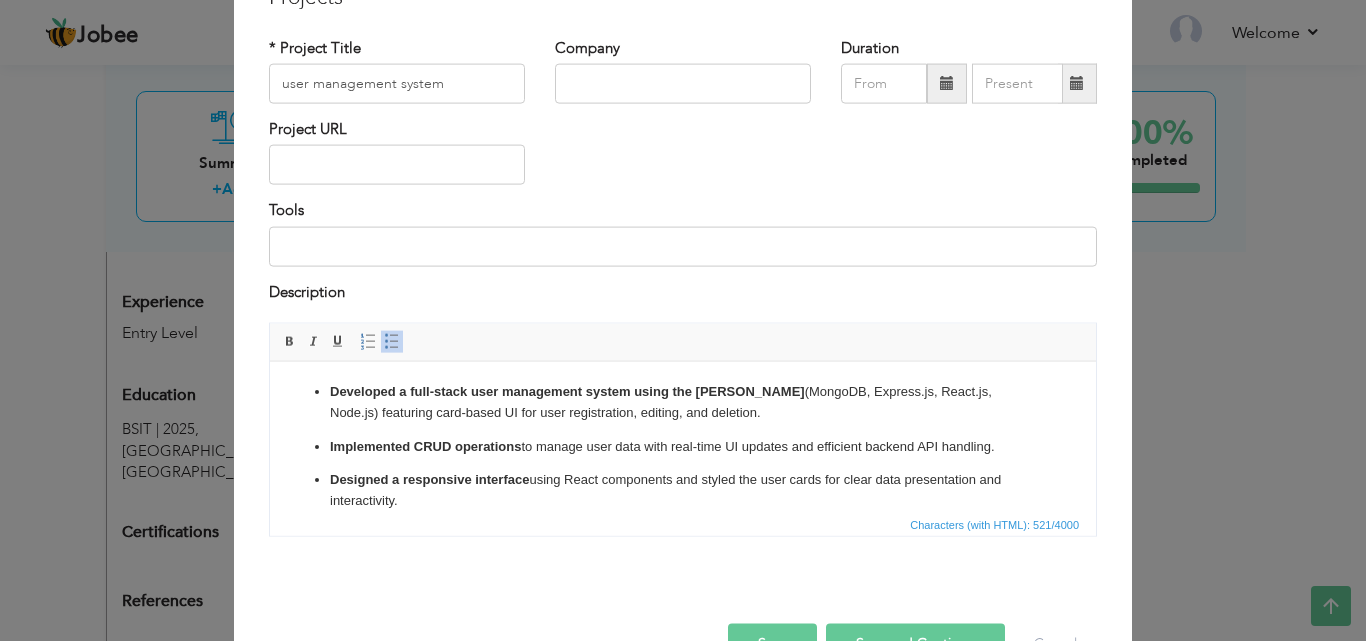 scroll, scrollTop: 161, scrollLeft: 0, axis: vertical 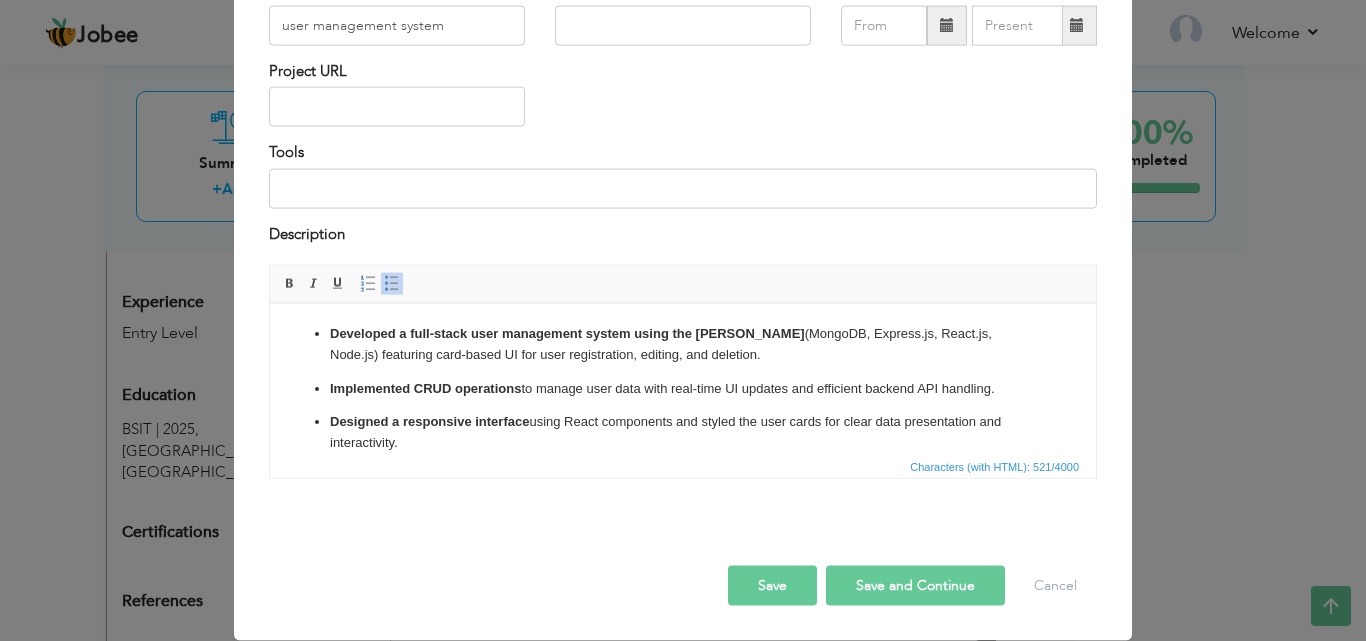 drag, startPoint x: 903, startPoint y: 467, endPoint x: 1071, endPoint y: 466, distance: 168.00298 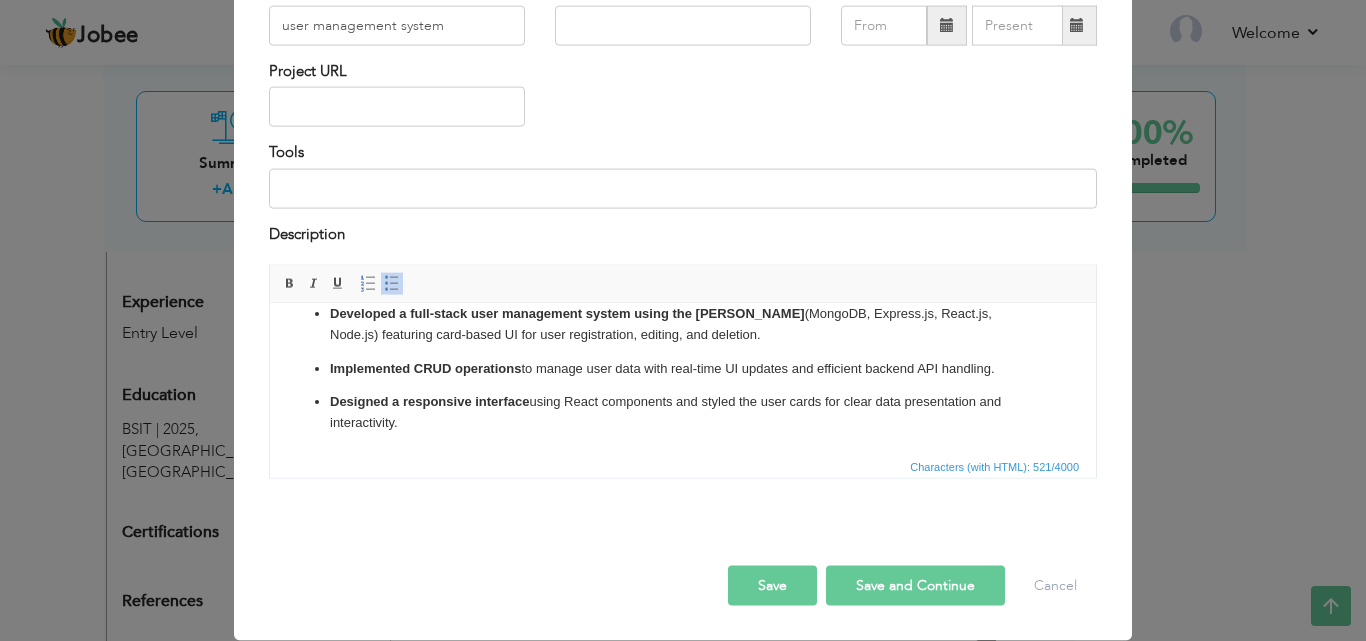 click on "Save and Continue" at bounding box center (915, 586) 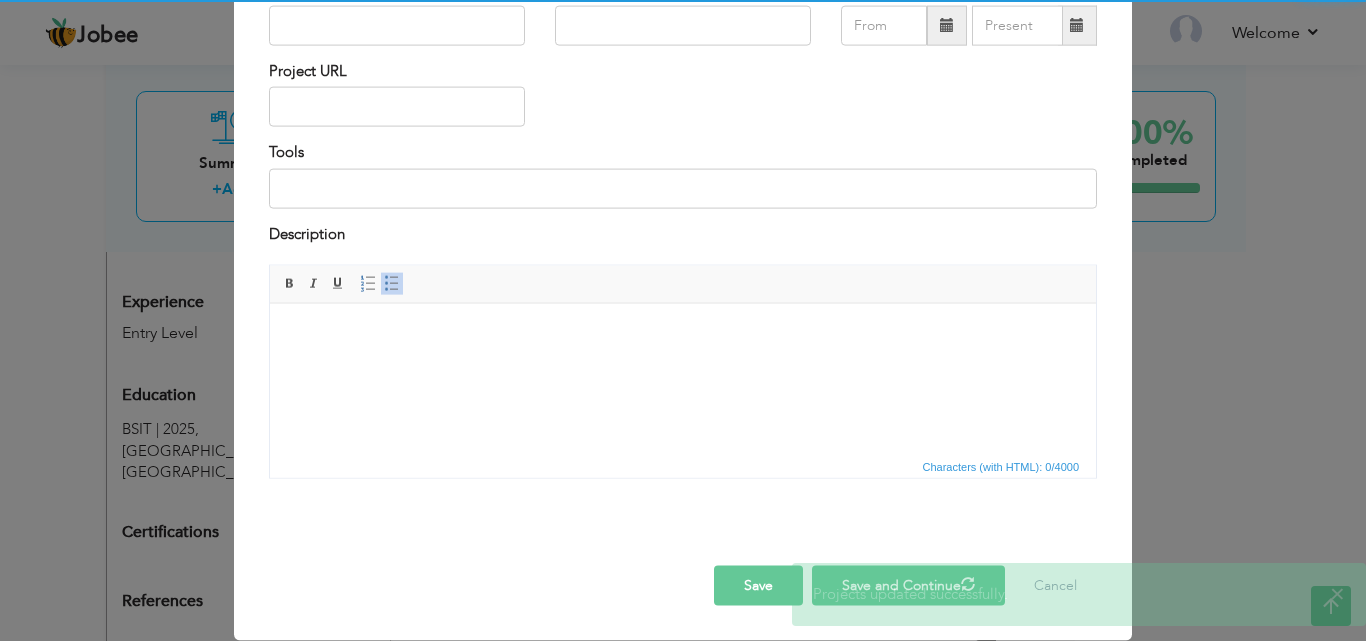 scroll, scrollTop: 0, scrollLeft: 0, axis: both 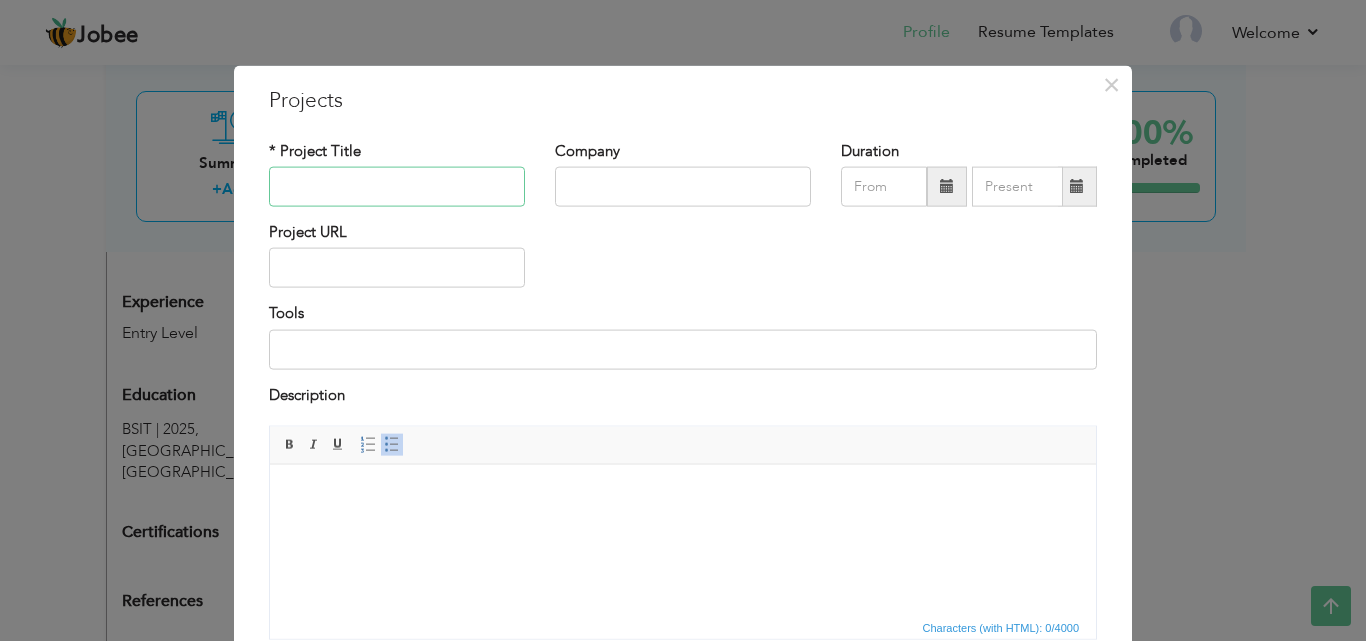 click at bounding box center [397, 187] 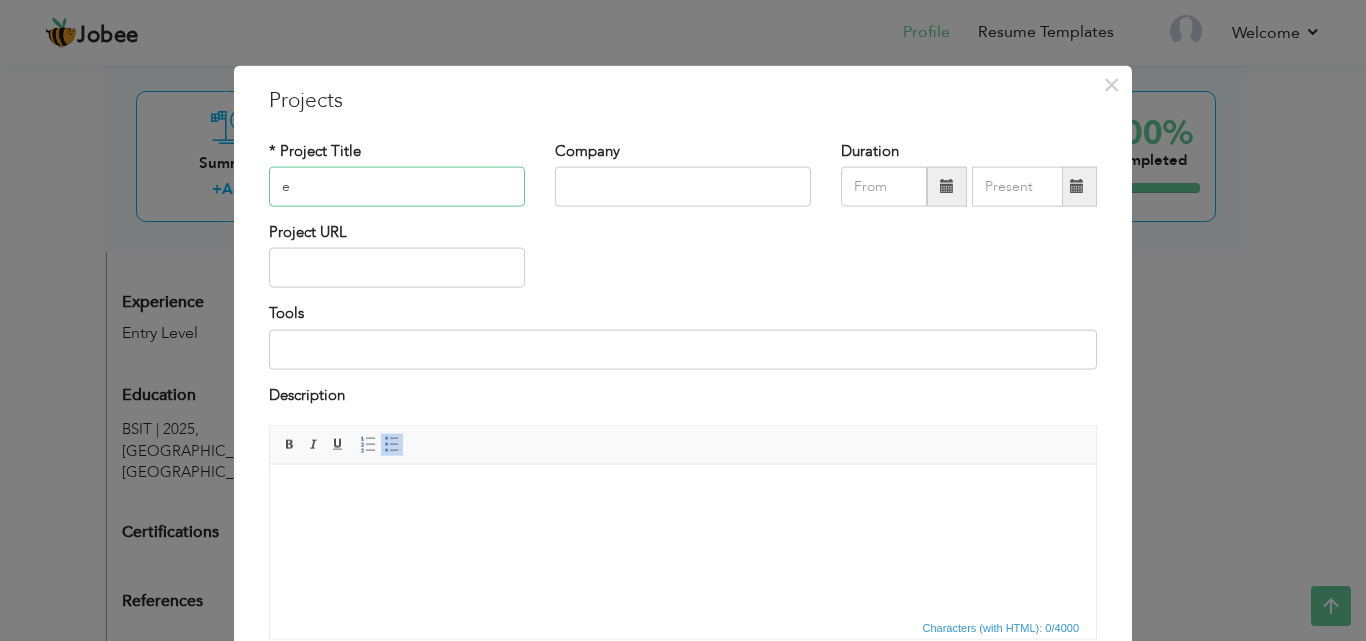 type 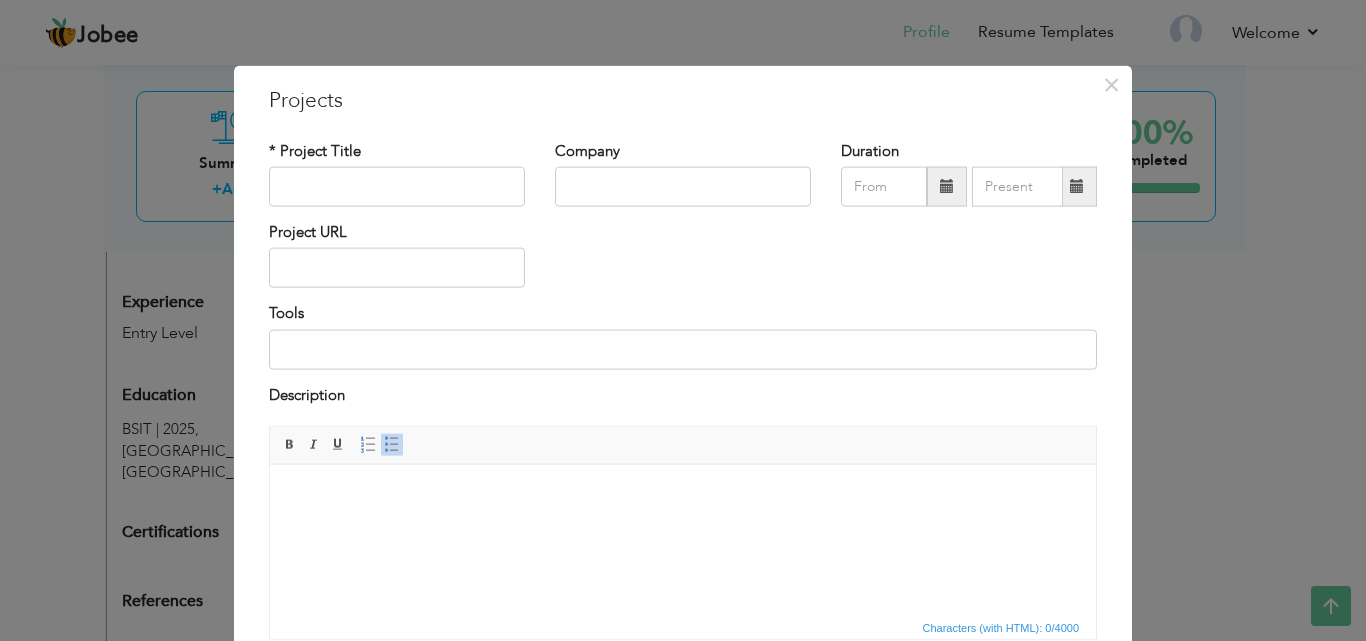 click at bounding box center [683, 494] 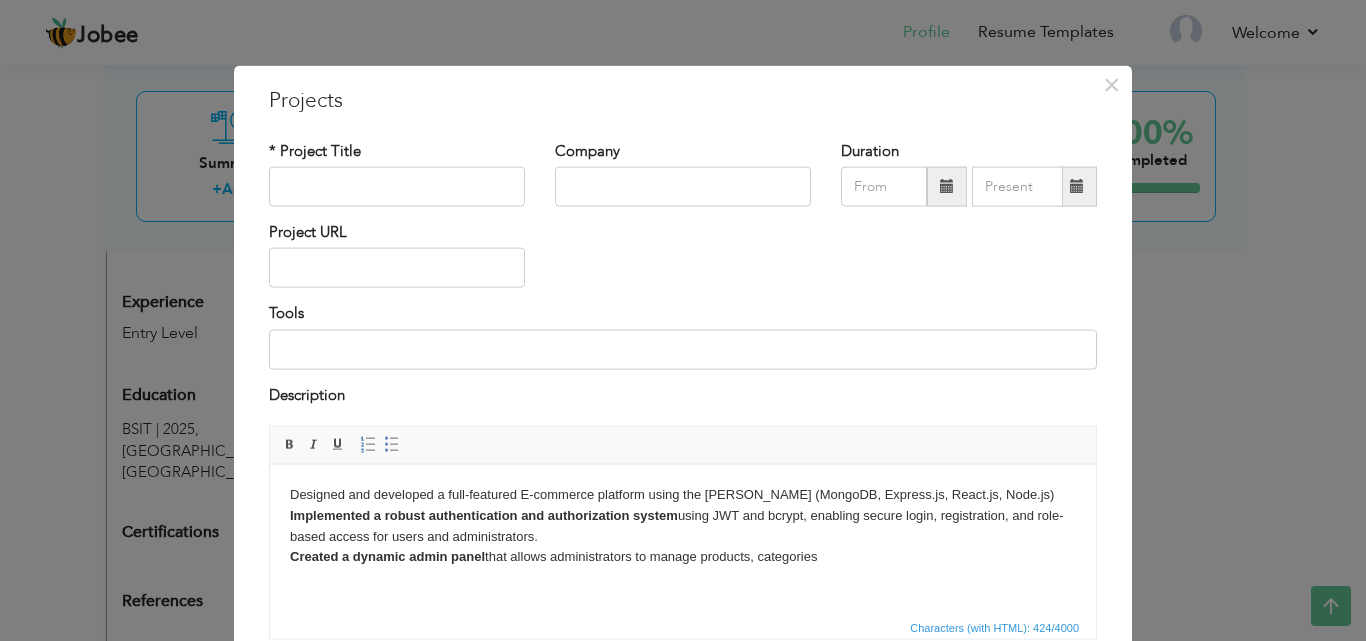 type 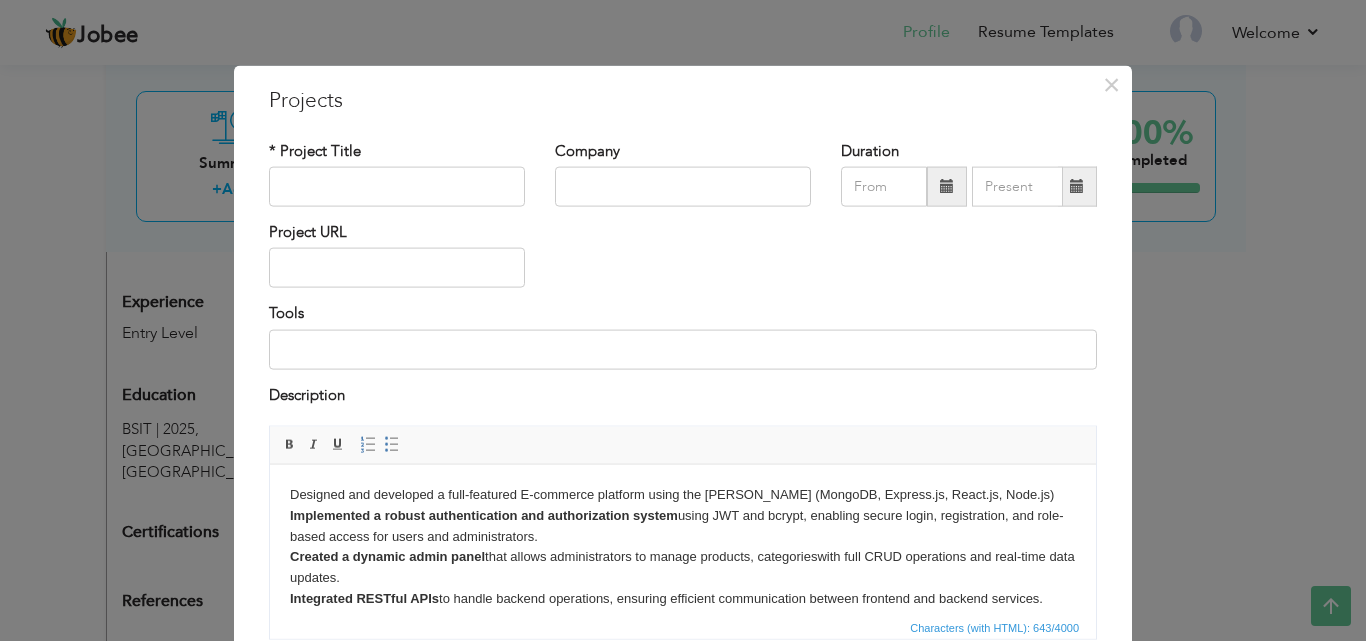 scroll, scrollTop: 12, scrollLeft: 0, axis: vertical 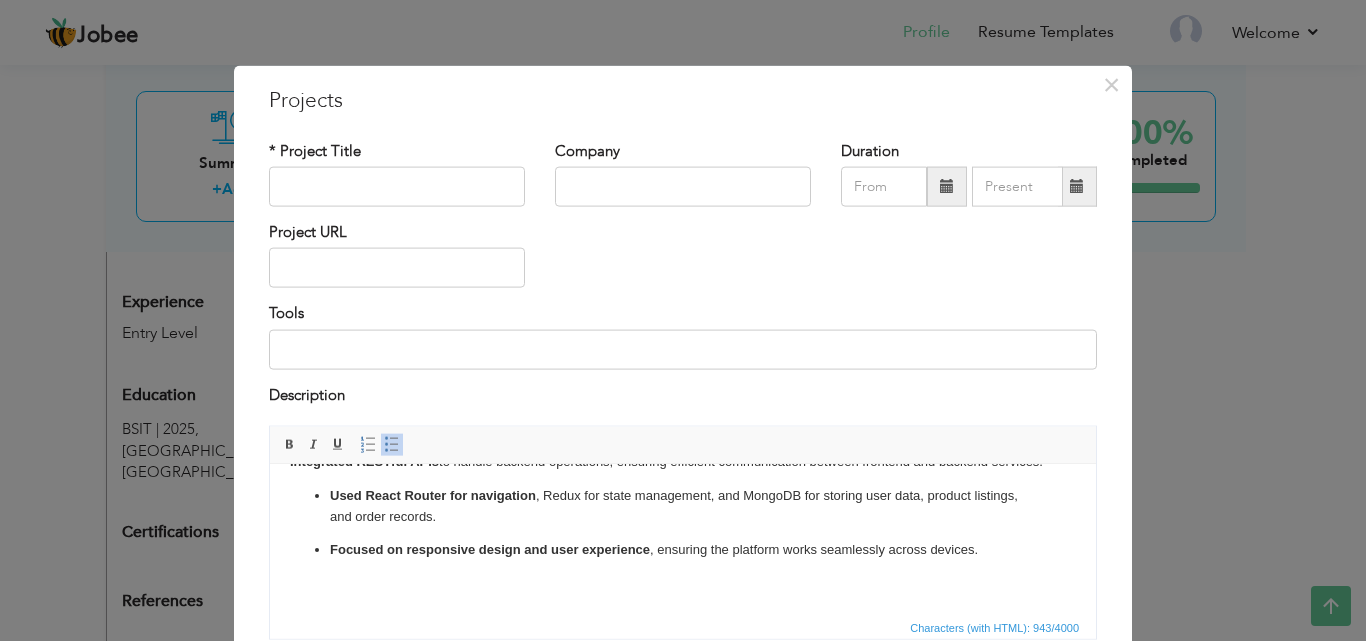 click on "Used React Router for navigation , Redux for state management, and MongoDB for storing user data, product listings, and order records. Focused on responsive design and user experience , ensuring the platform works seamlessly across devices." 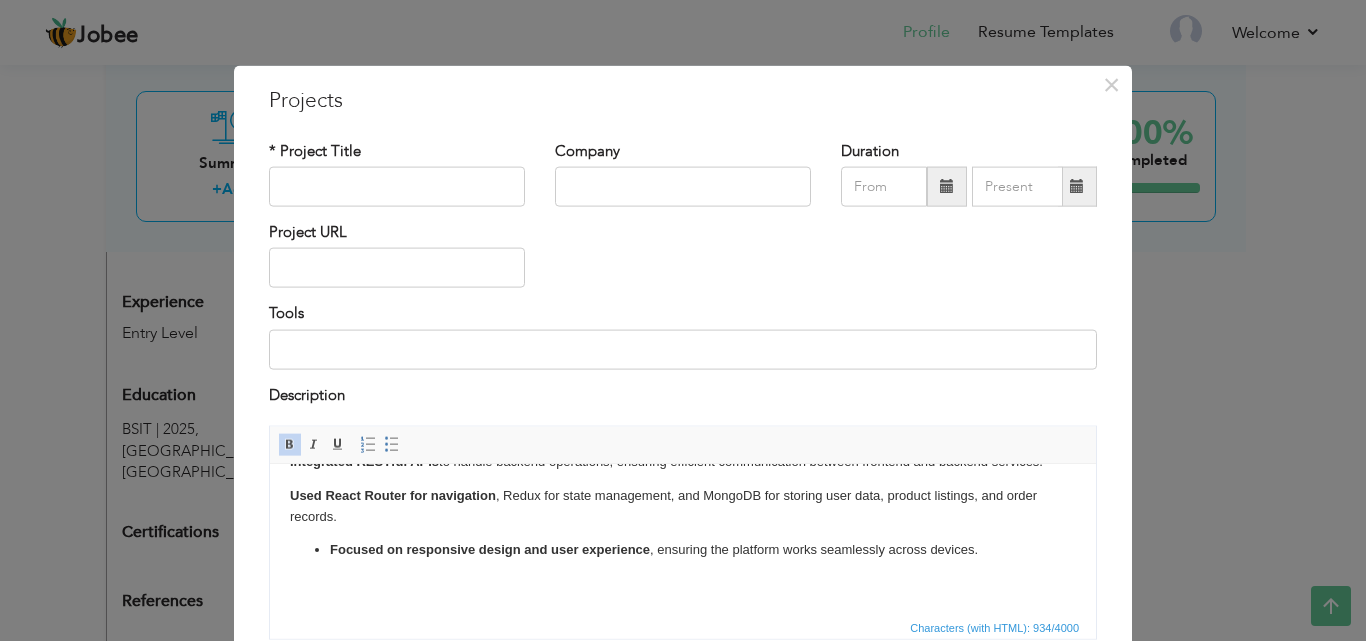click on "Focused on responsive design and user experience , ensuring the platform works seamlessly across devices." 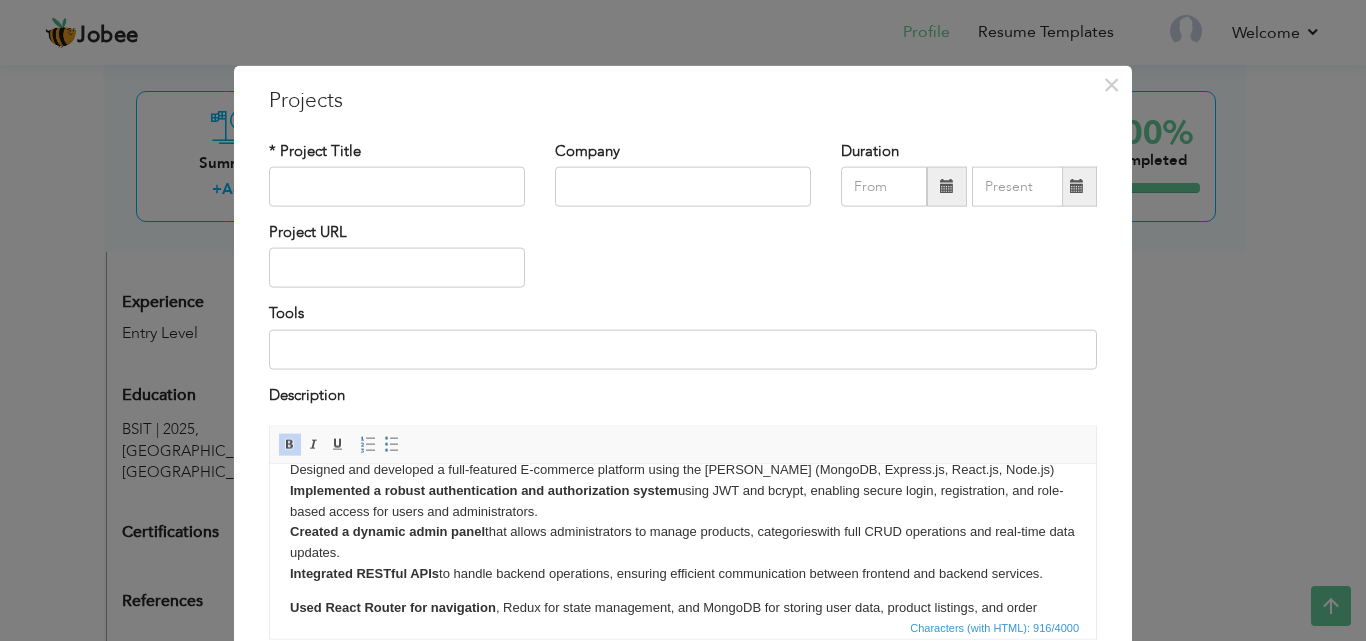 scroll, scrollTop: 0, scrollLeft: 0, axis: both 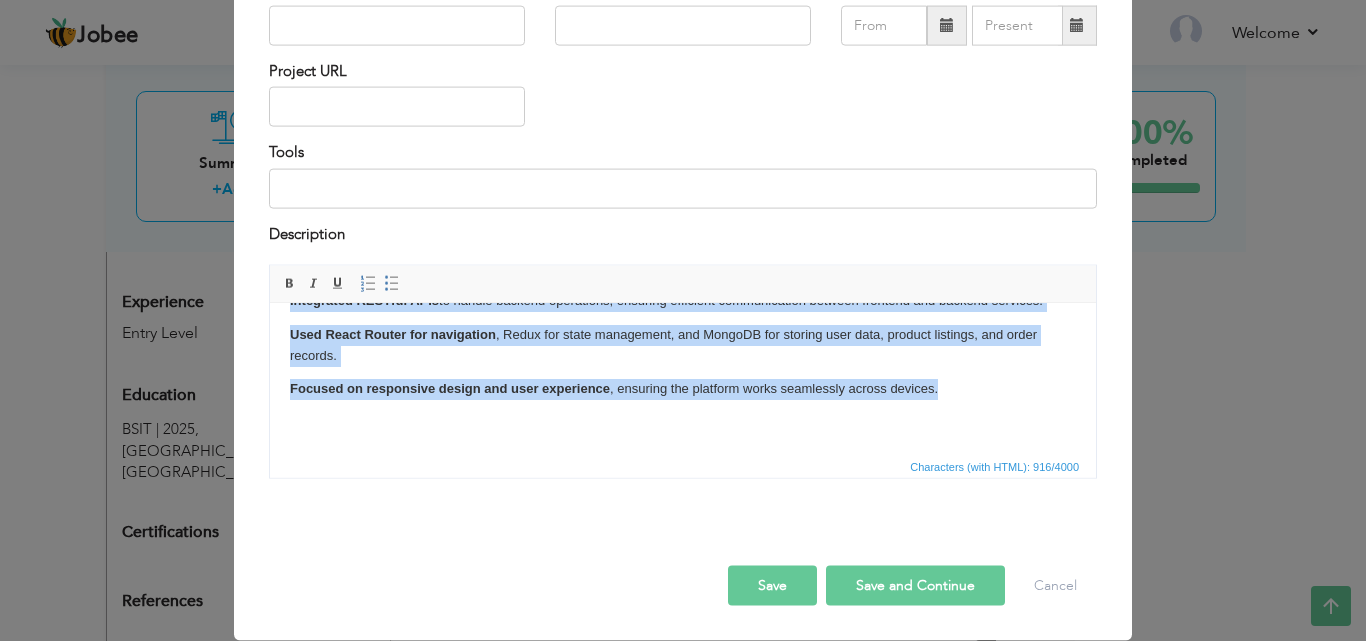 drag, startPoint x: 283, startPoint y: 329, endPoint x: 552, endPoint y: 563, distance: 356.5347 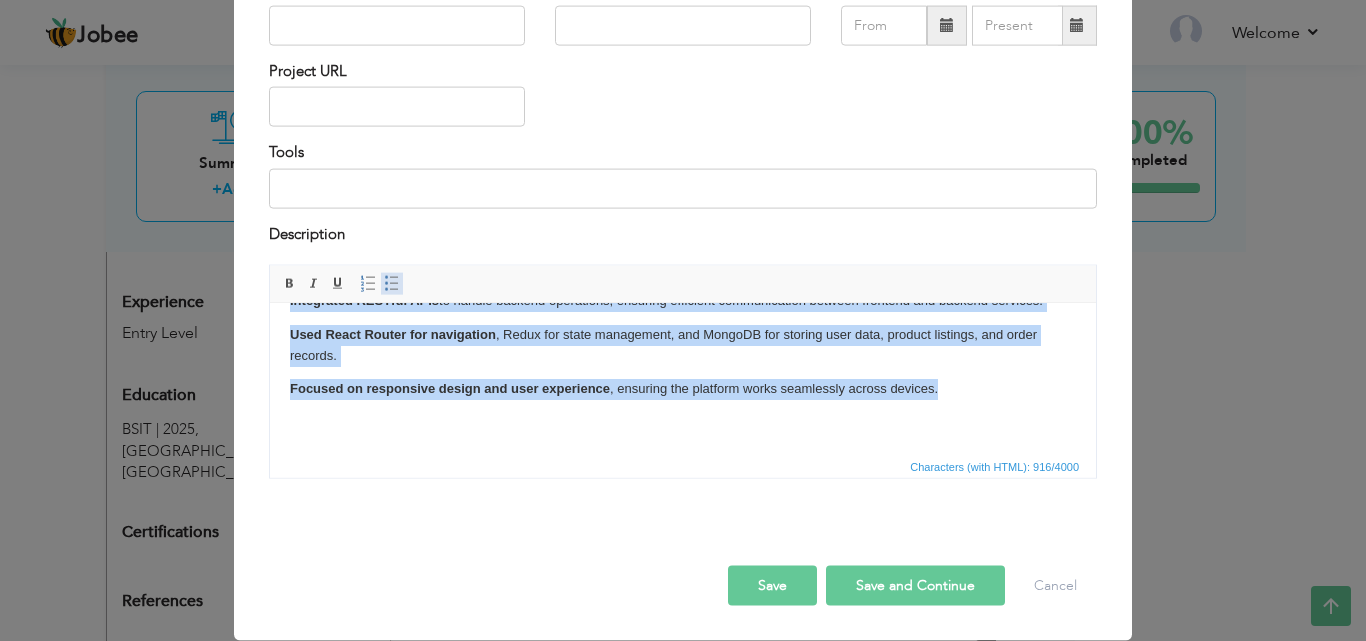 click at bounding box center (392, 284) 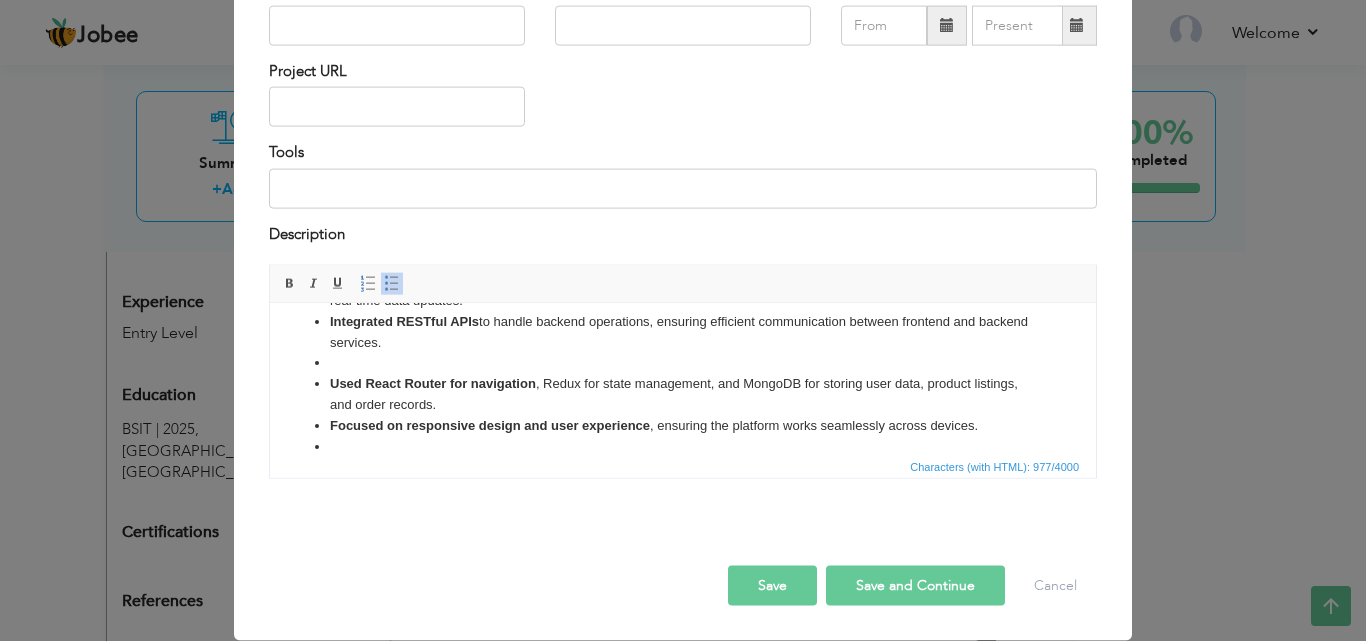 click on "Characters (with HTML): 977/4000" at bounding box center (683, 466) 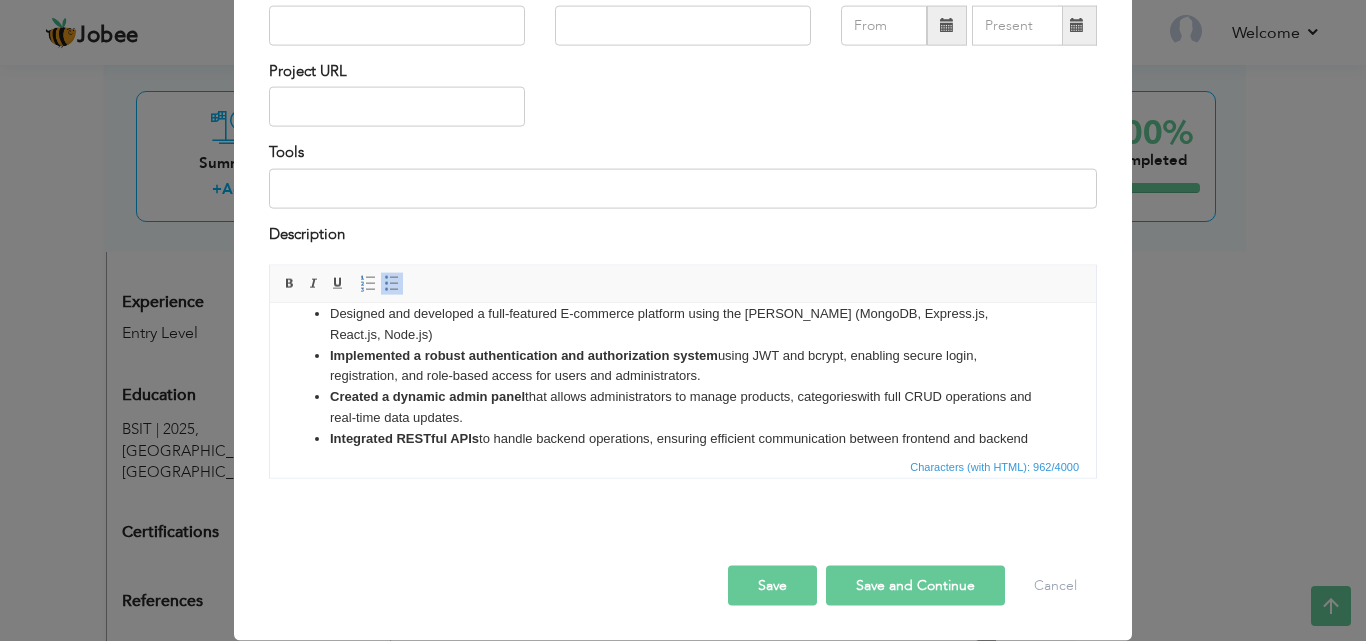 scroll, scrollTop: 0, scrollLeft: 0, axis: both 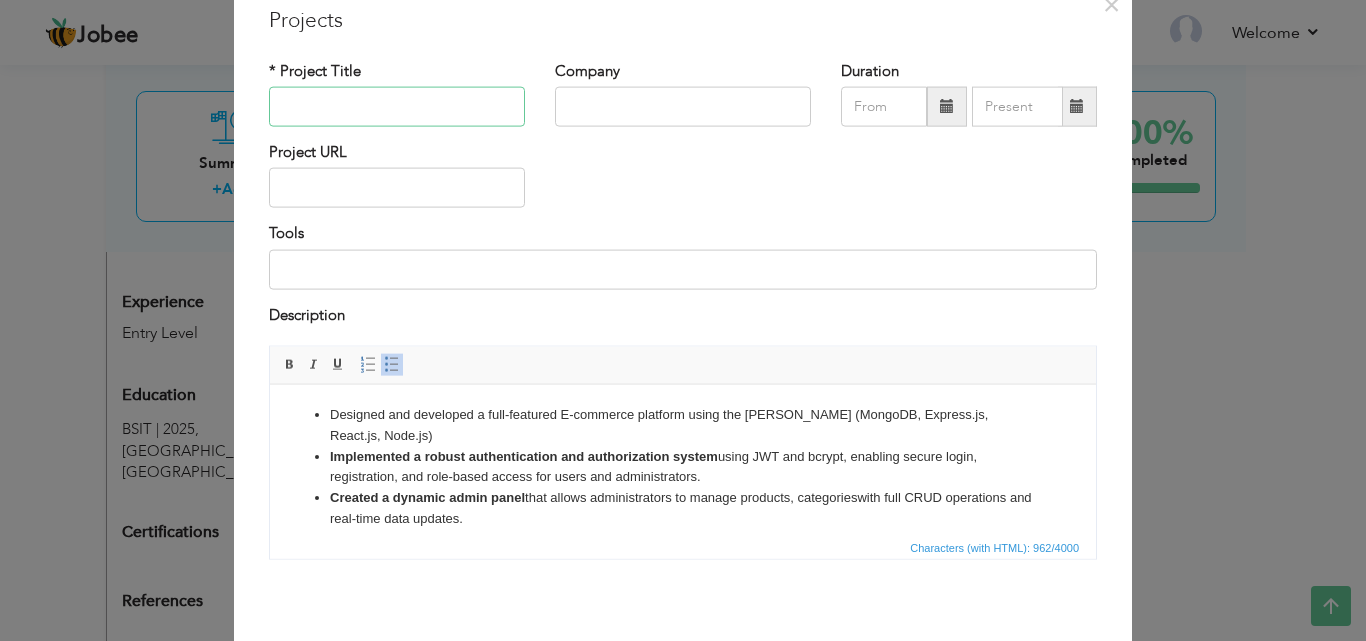 click at bounding box center (397, 107) 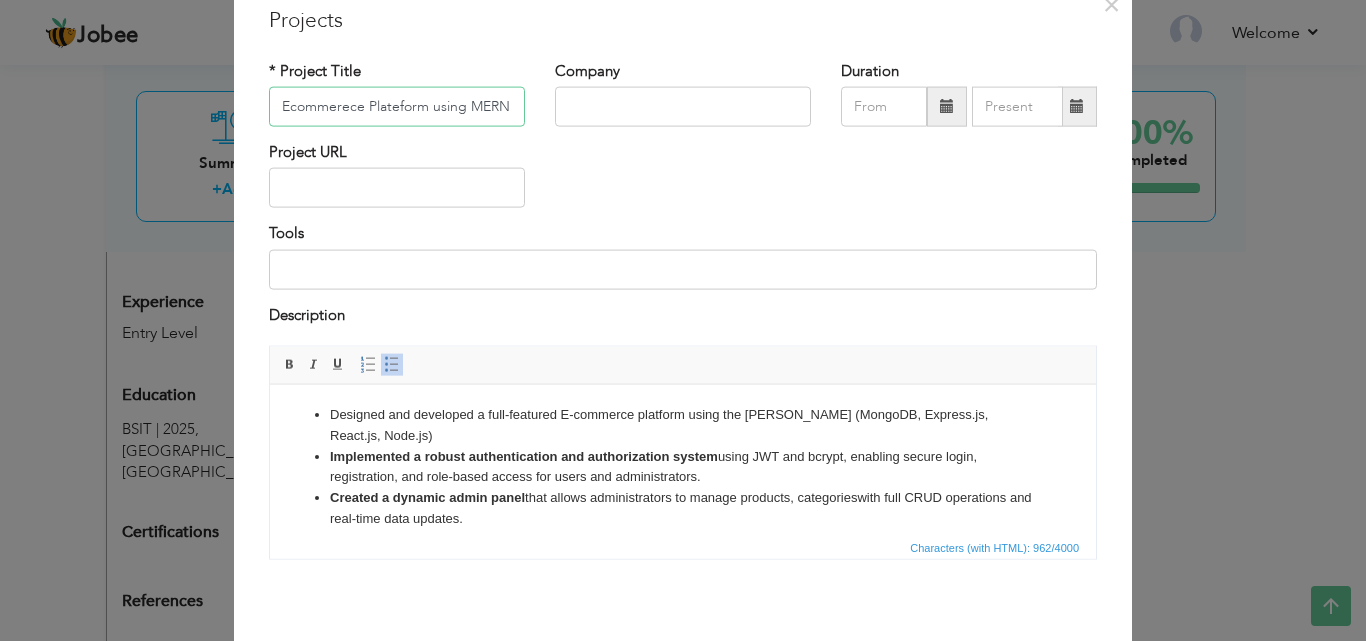 click on "Ecommerece Plateform using MERN" at bounding box center [397, 107] 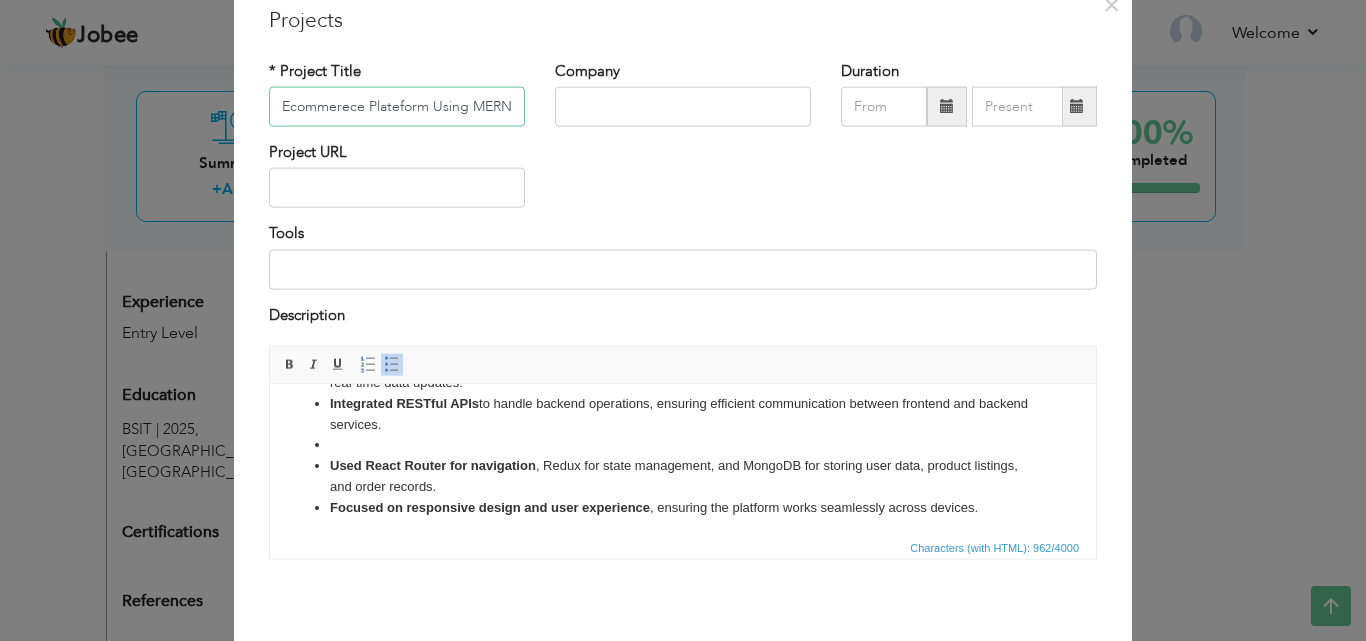 scroll, scrollTop: 140, scrollLeft: 0, axis: vertical 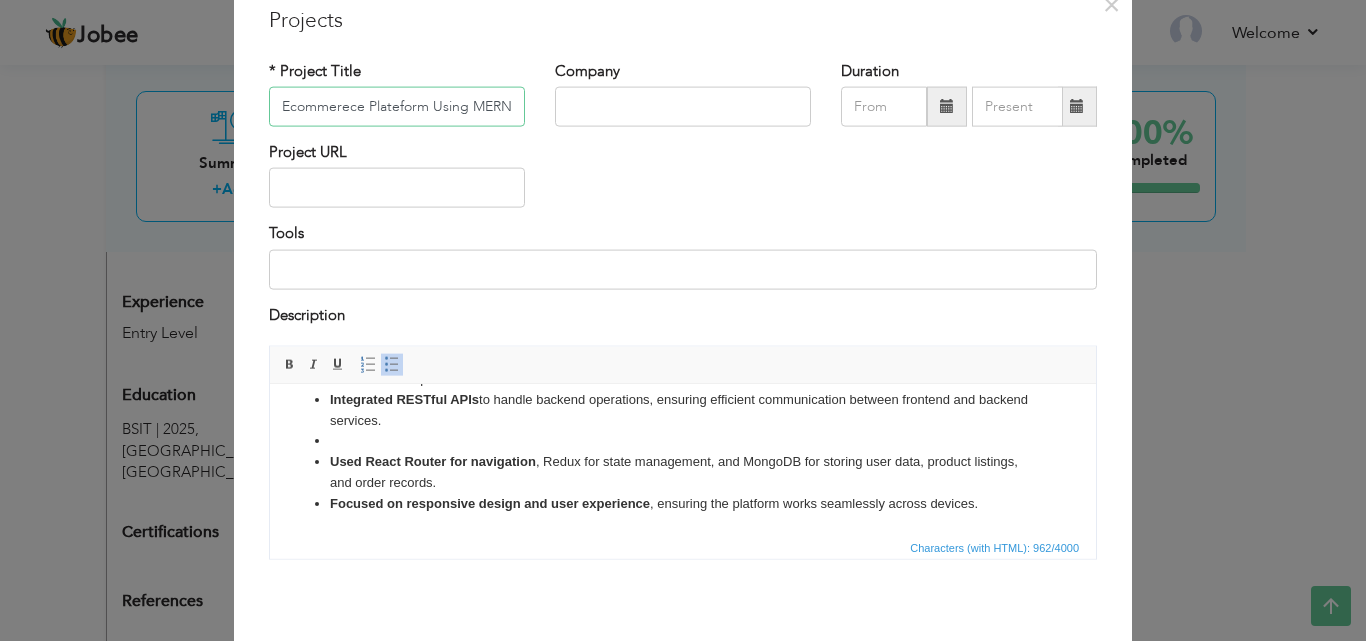 type on "Ecommerece Plateform Using MERN" 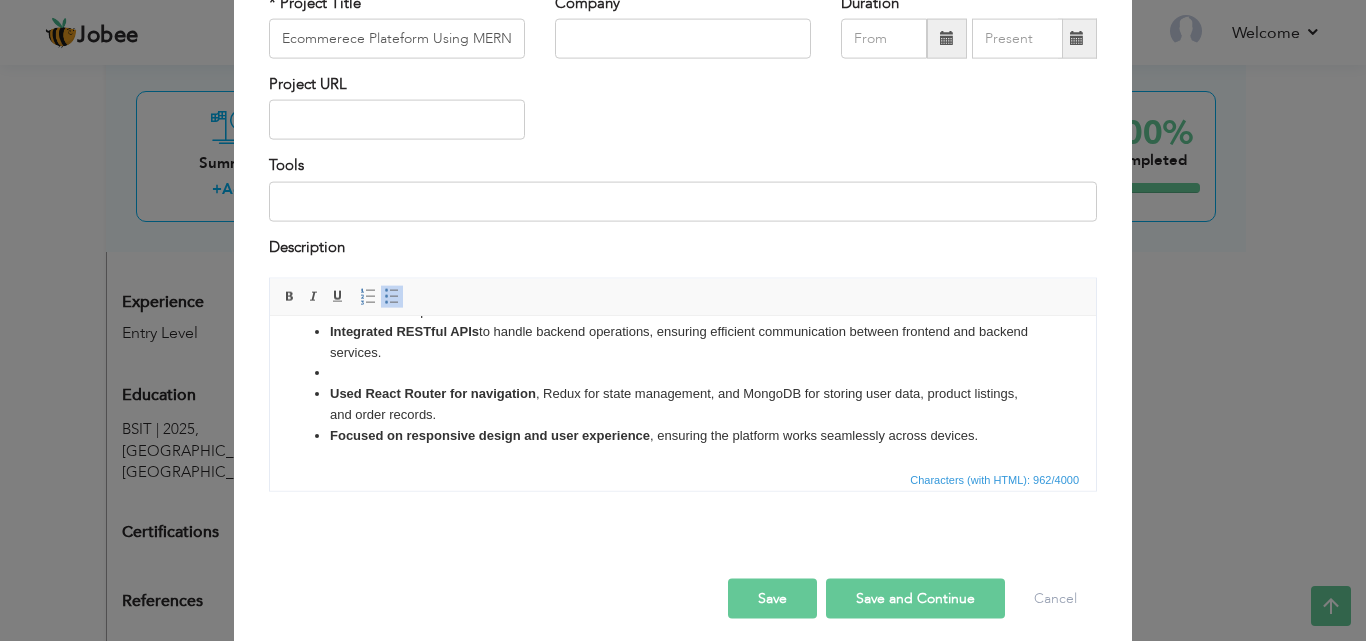 scroll, scrollTop: 161, scrollLeft: 0, axis: vertical 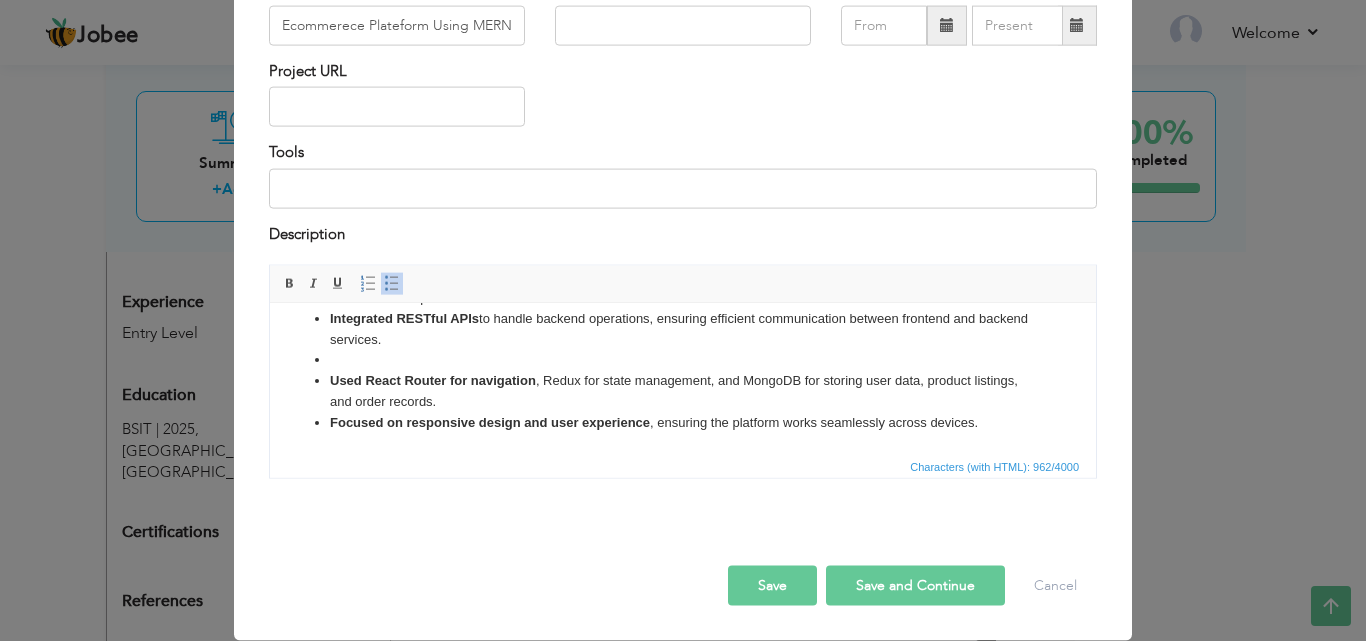 click on "Save and Continue" at bounding box center (915, 586) 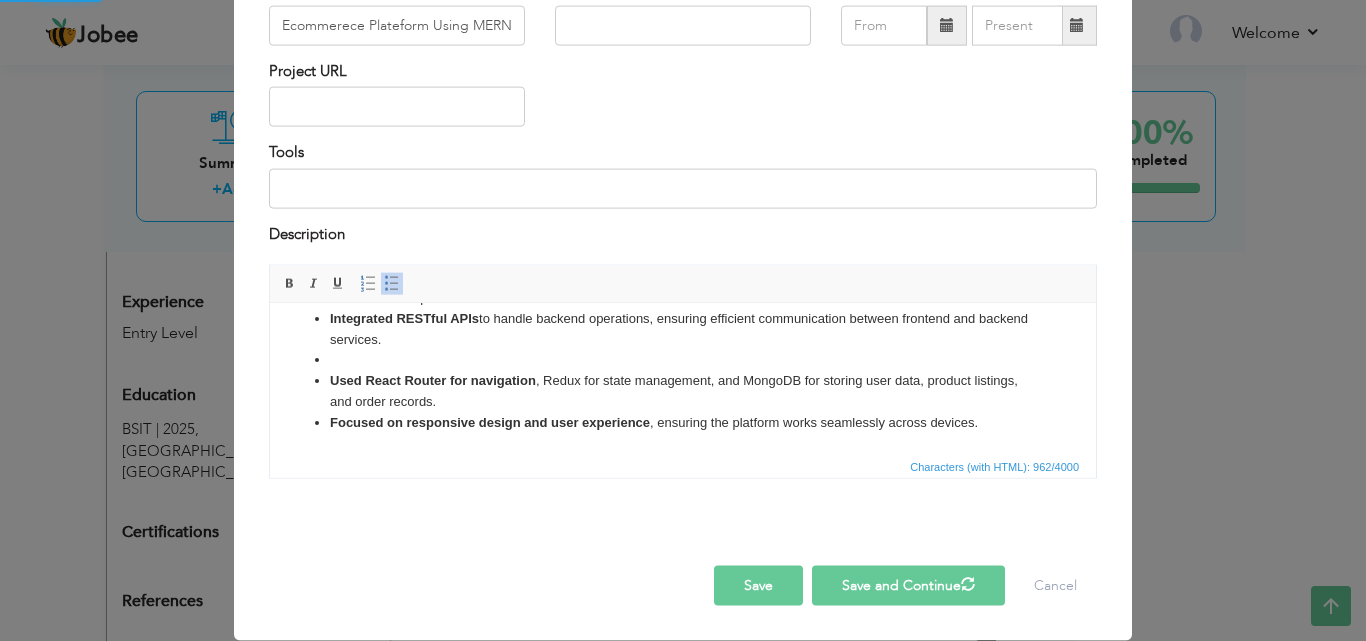 type 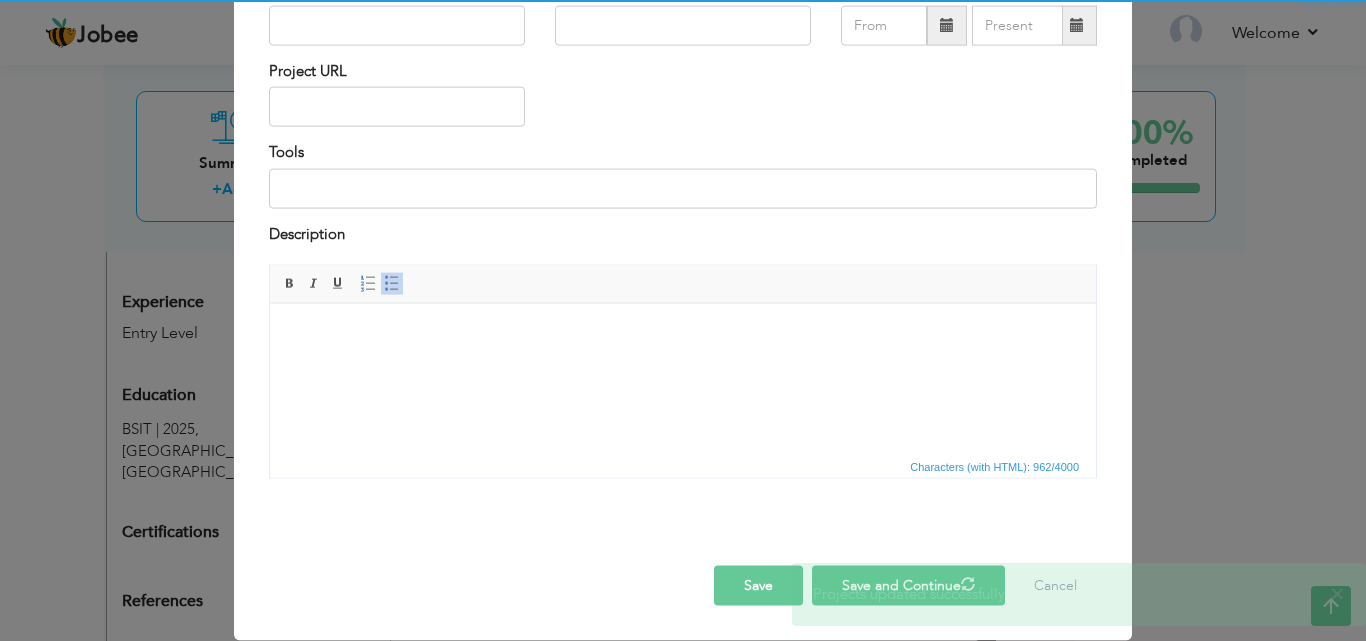 scroll, scrollTop: 0, scrollLeft: 0, axis: both 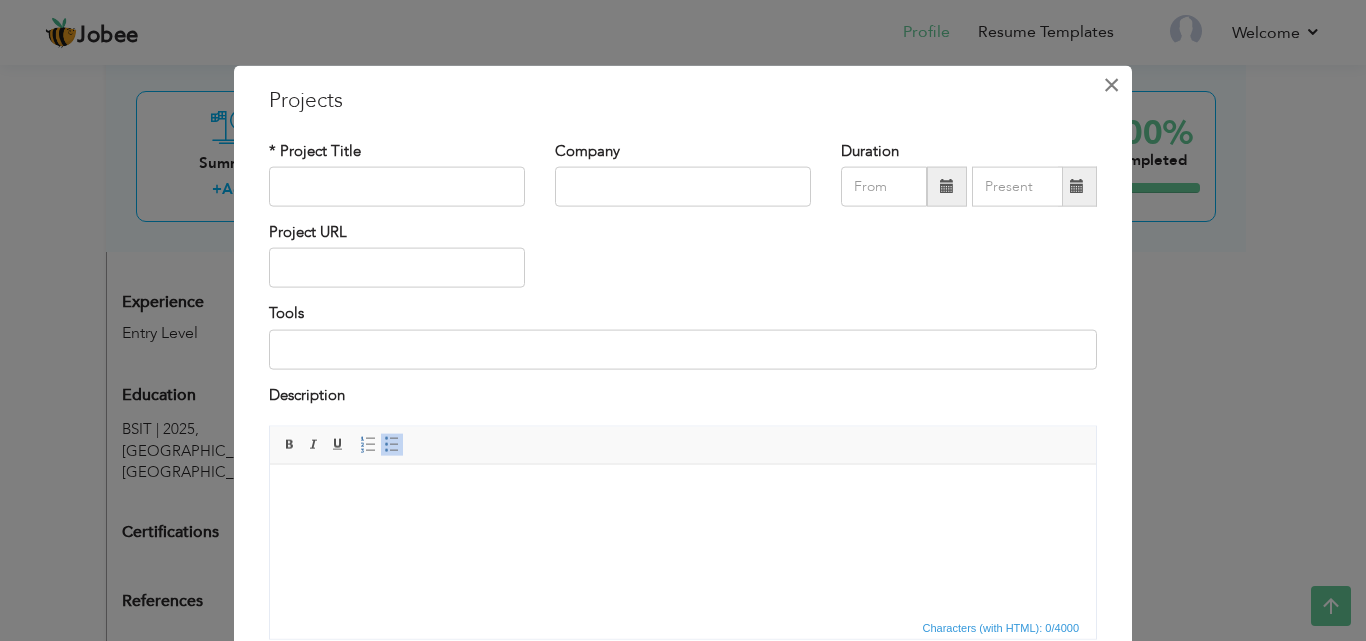 click on "×" at bounding box center (1111, 84) 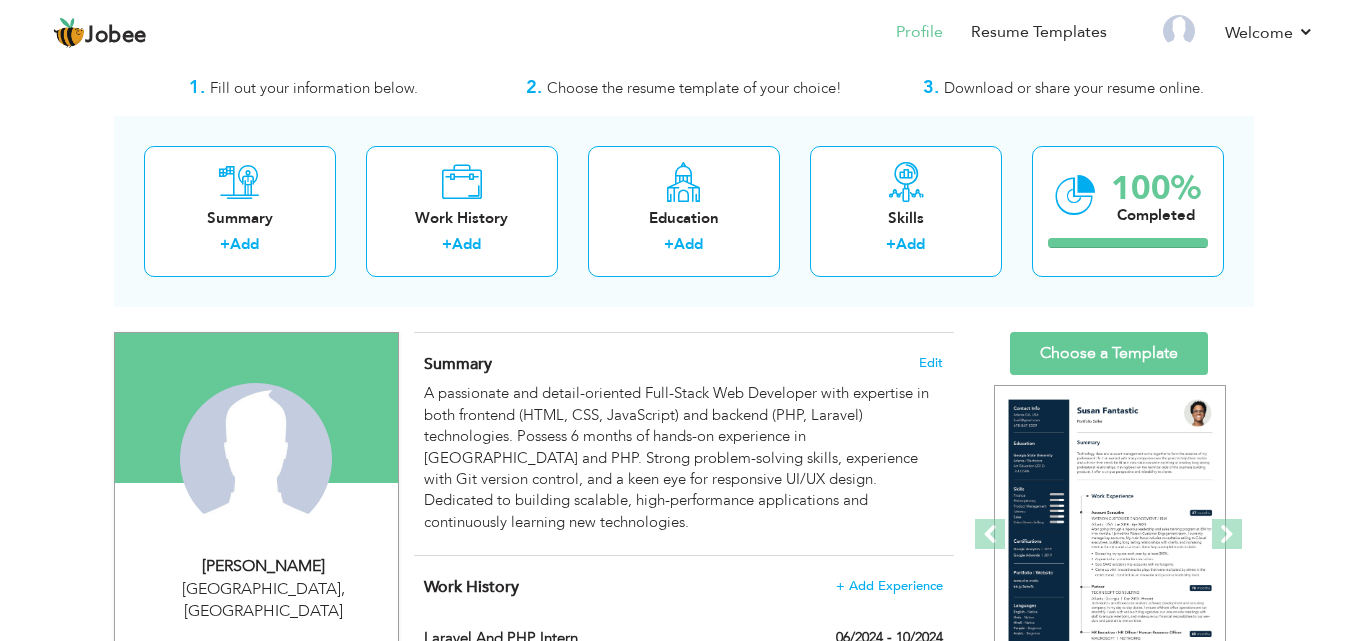 scroll, scrollTop: 60, scrollLeft: 0, axis: vertical 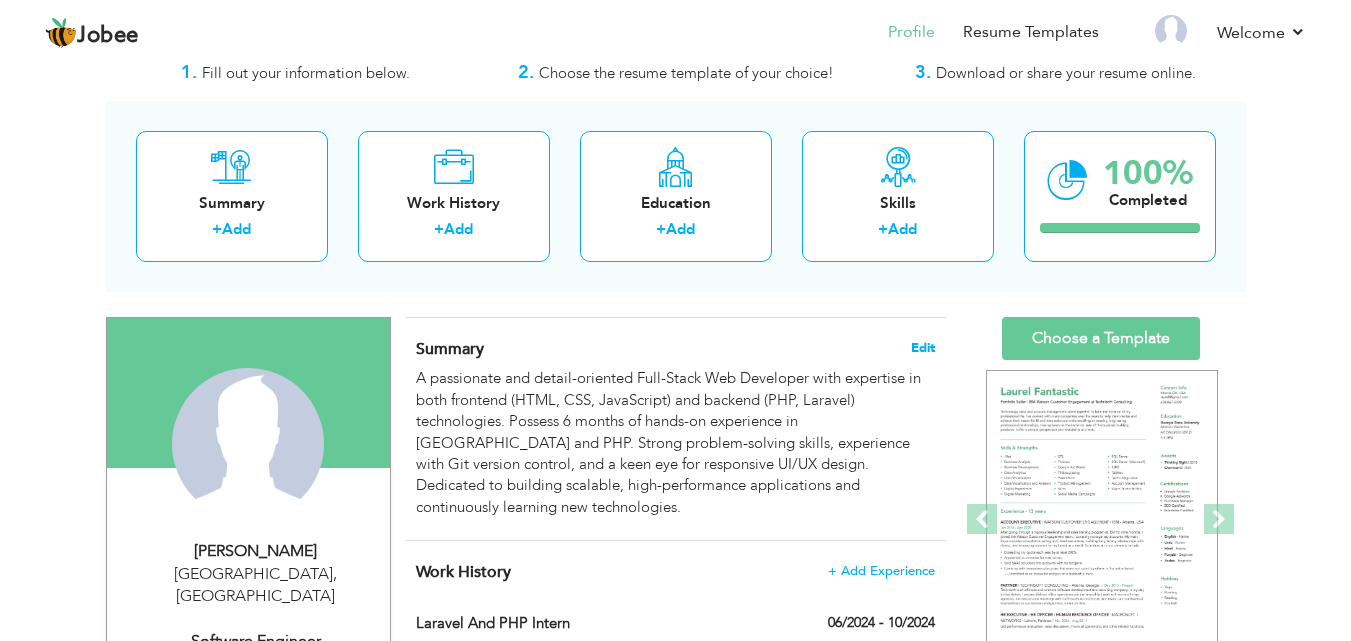 click on "Edit" at bounding box center (923, 348) 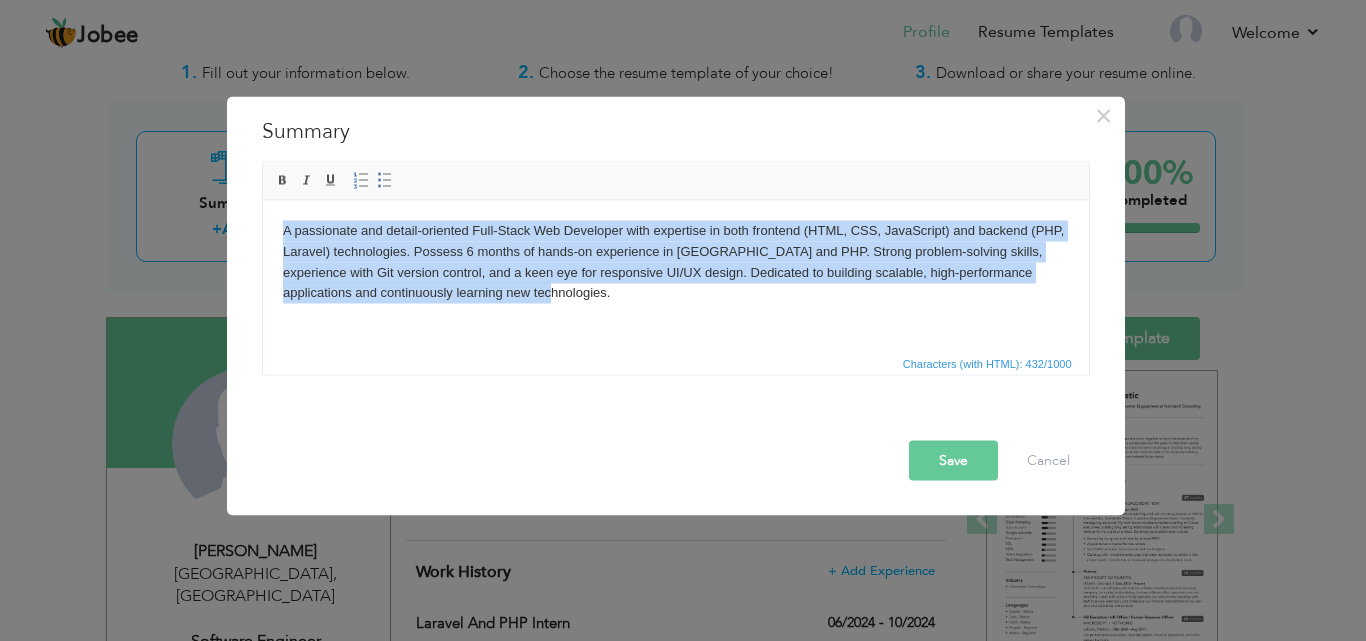 drag, startPoint x: 275, startPoint y: 232, endPoint x: 562, endPoint y: 315, distance: 298.76077 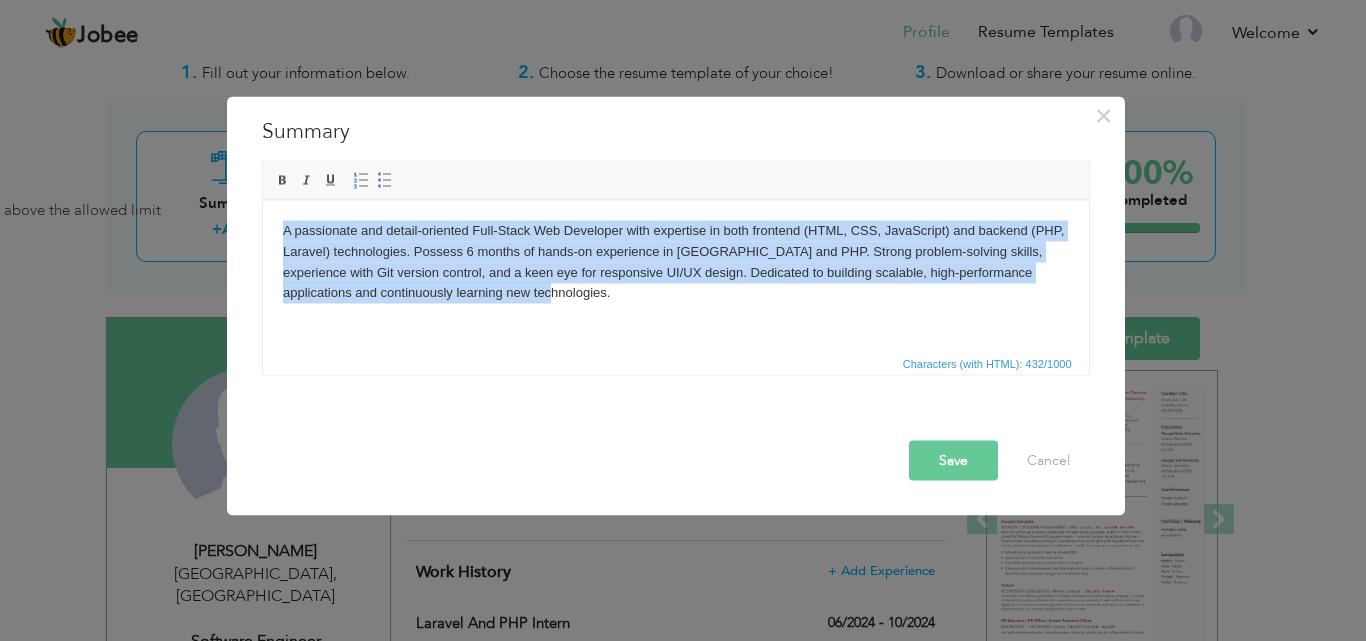 click on "A passionate and detail-oriented Full-Stack Web Developer with expertise in both frontend (HTML, CSS, JavaScript) and backend (PHP, Laravel) technologies. Possess 6 months of hands-on experience in Laravel and PHP. Strong problem-solving skills, experience with Git version control, and a keen eye for responsive UI/UX design. Dedicated to building scalable, high-performance applications and continuously learning new technologies." at bounding box center (675, 261) 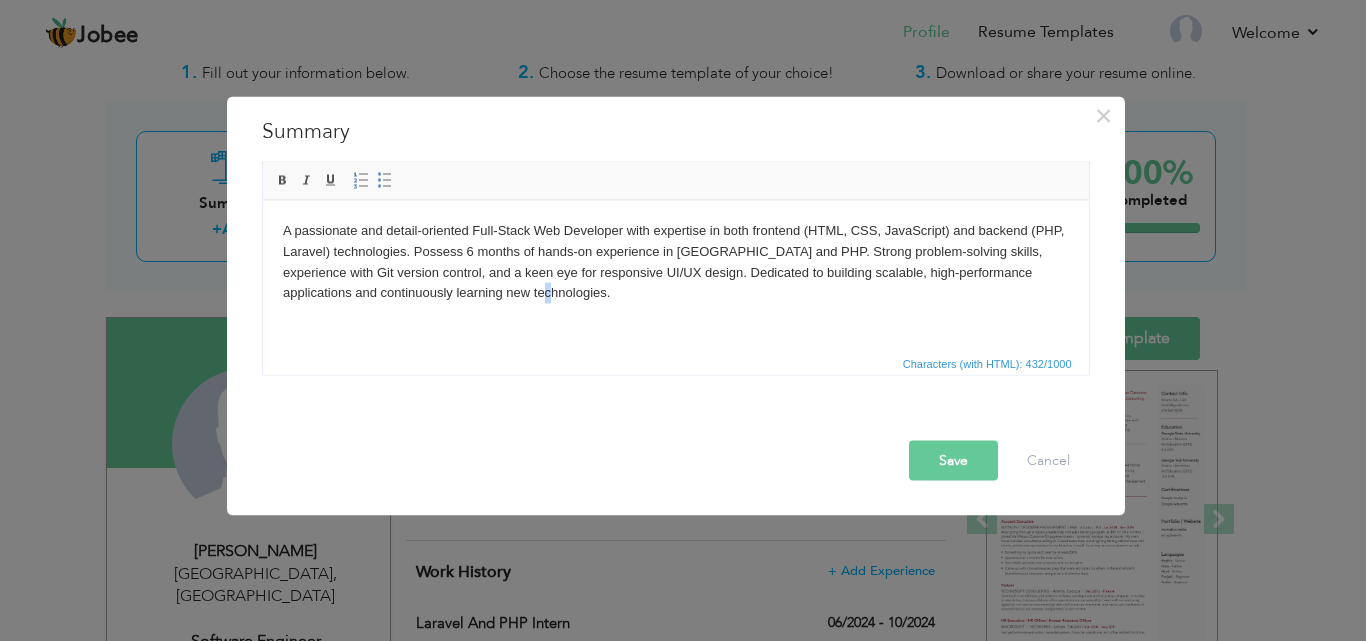 click on "A passionate and detail-oriented Full-Stack Web Developer with expertise in both frontend (HTML, CSS, JavaScript) and backend (PHP, Laravel) technologies. Possess 6 months of hands-on experience in Laravel and PHP. Strong problem-solving skills, experience with Git version control, and a keen eye for responsive UI/UX design. Dedicated to building scalable, high-performance applications and continuously learning new technologies." at bounding box center (675, 261) 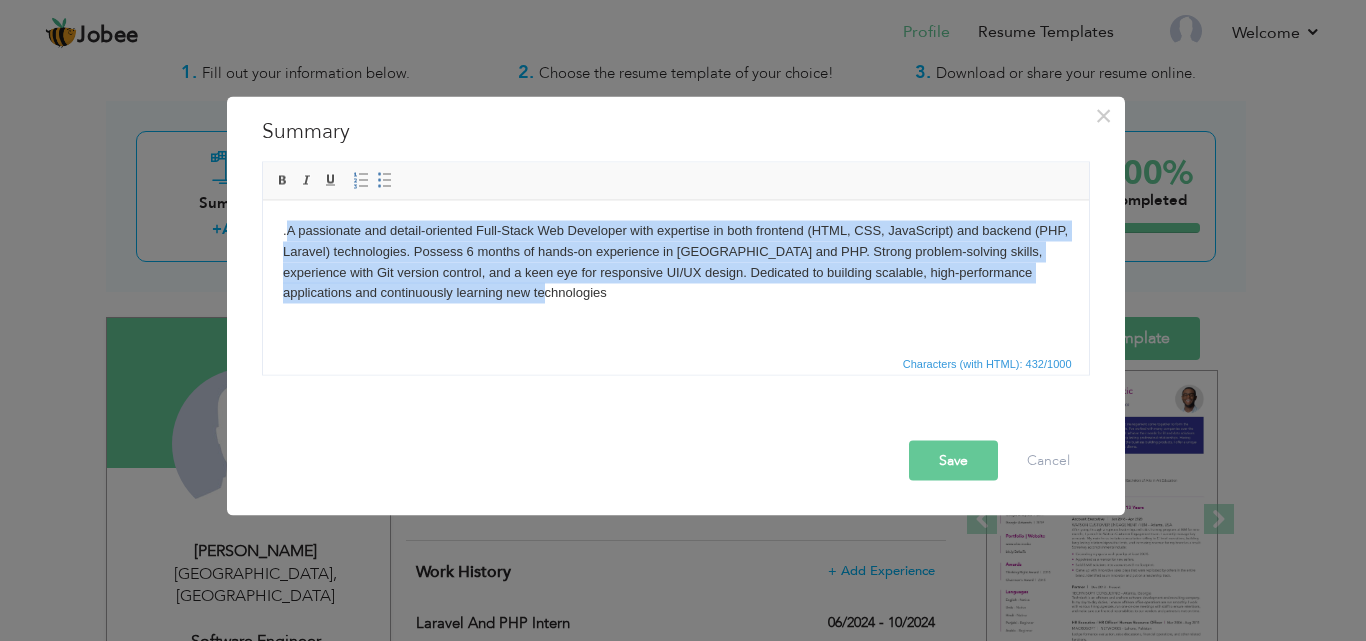 drag, startPoint x: 285, startPoint y: 230, endPoint x: 519, endPoint y: 292, distance: 242.07437 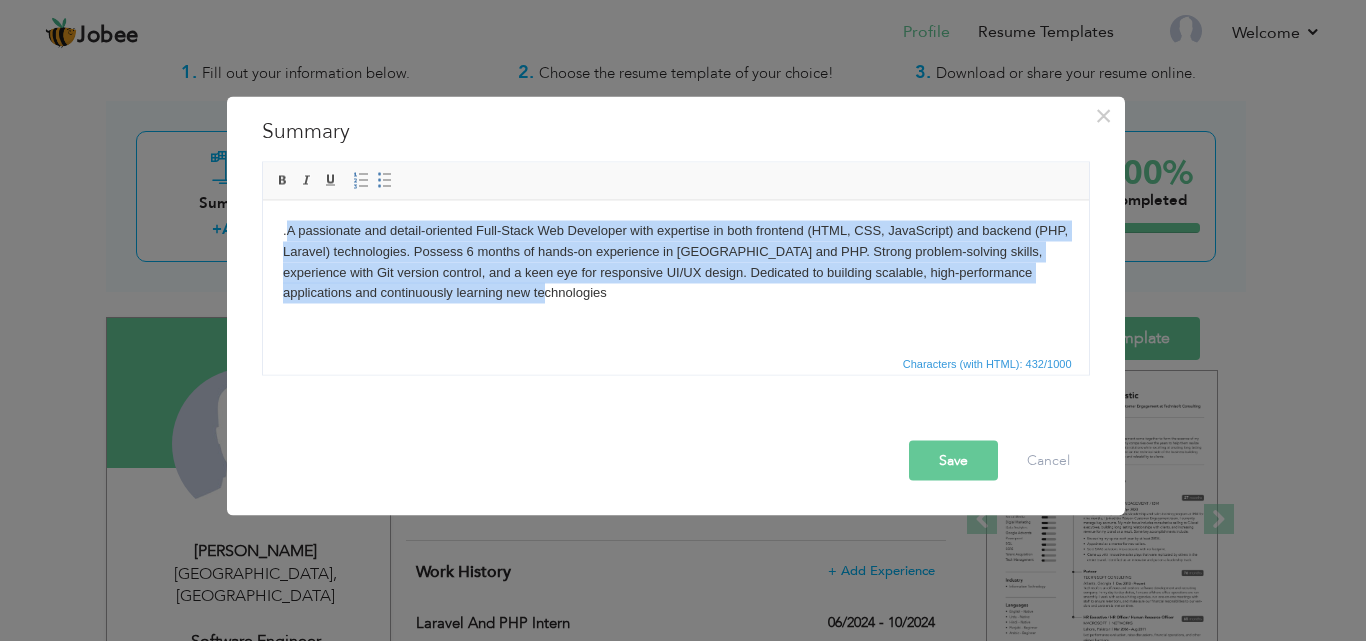 click on ". A passionate and detail-oriented Full-Stack Web Developer with expertise in both frontend (HTML, CSS, JavaScript) and backend (PHP, Laravel) technologies. Possess 6 months of hands-on experience in Laravel and PHP. Strong problem-solving skills, experience with Git version control, and a keen eye for responsive UI/UX design. Dedicated to building scalable, high-performance applications and continuously learning new technologies" at bounding box center (675, 261) 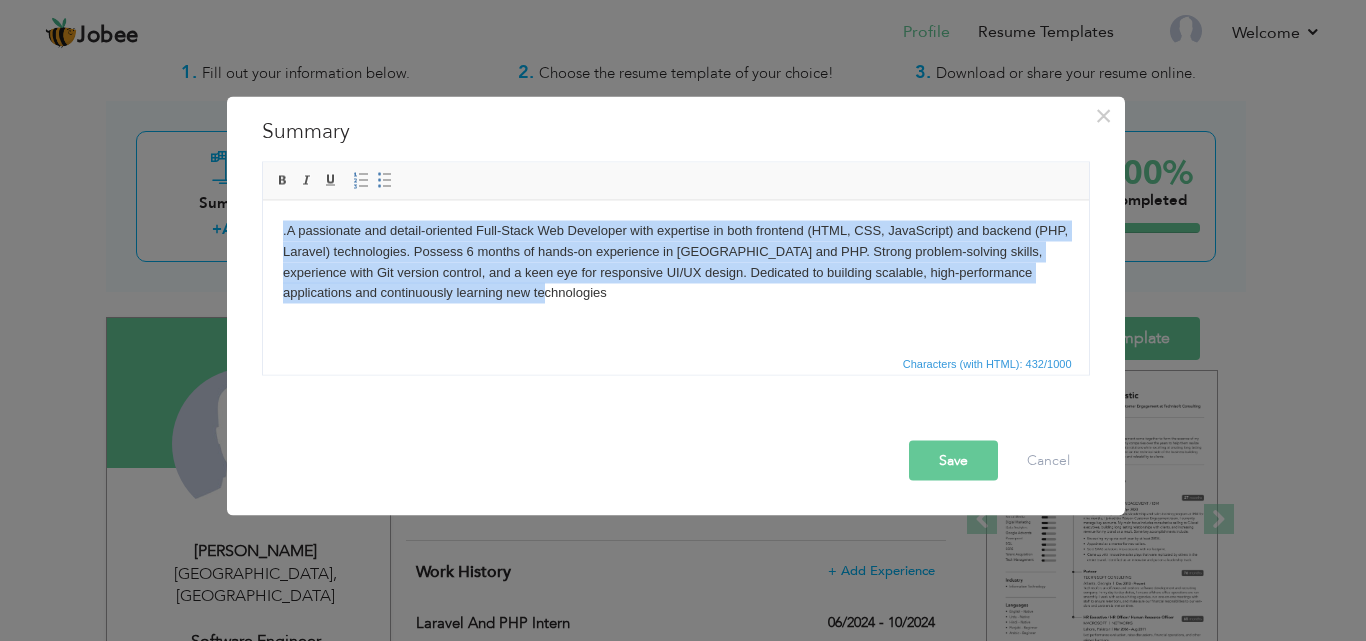 drag, startPoint x: 280, startPoint y: 229, endPoint x: 521, endPoint y: 312, distance: 254.89214 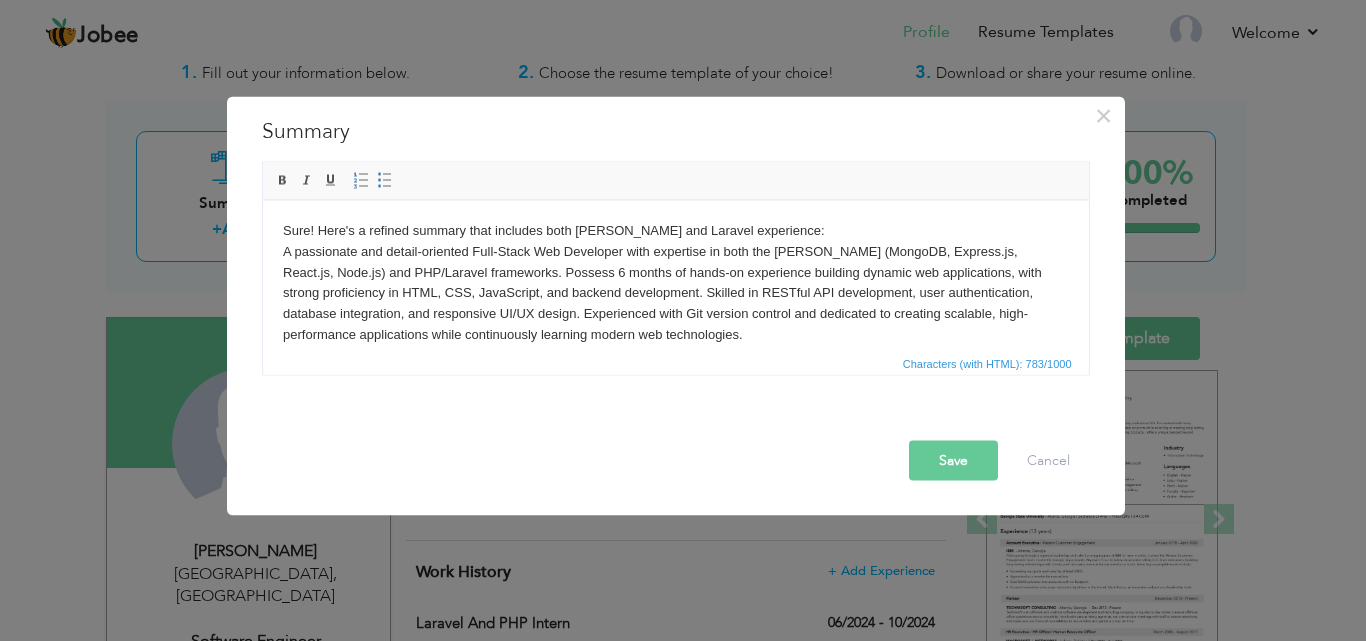 scroll, scrollTop: 12, scrollLeft: 0, axis: vertical 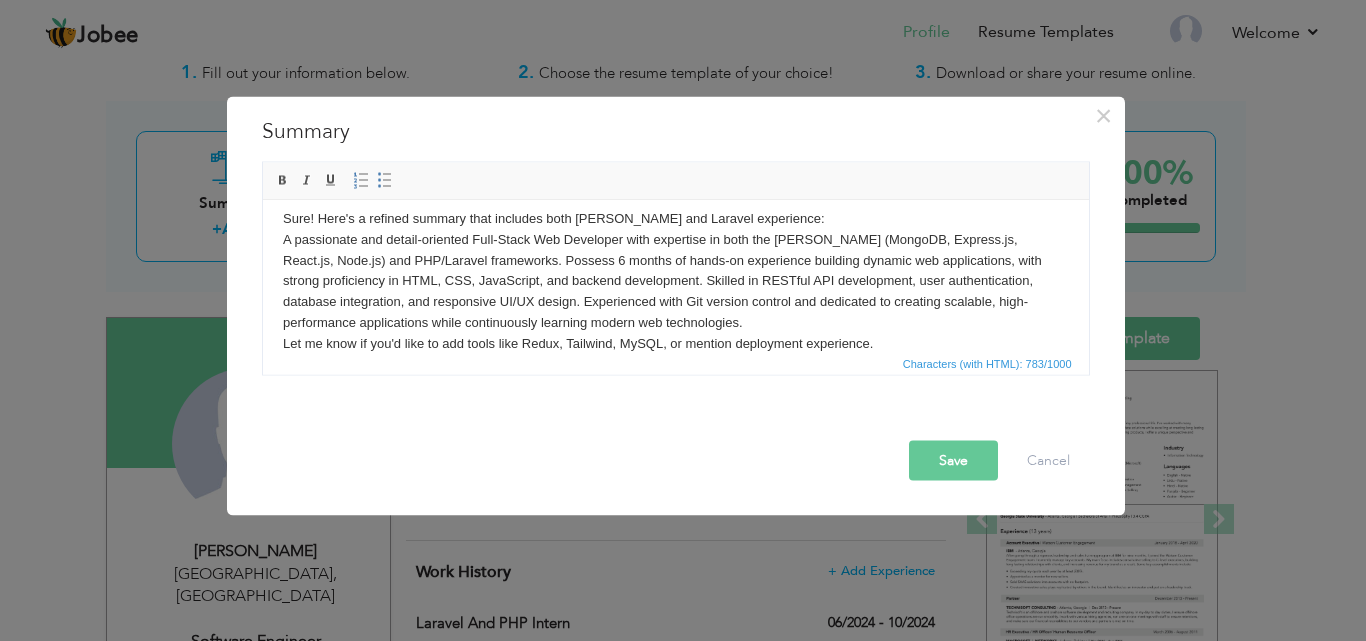 click on "Sure! Here's a refined summary that includes both MERN stack and Laravel experience: A passionate and detail-oriented Full-Stack Web Developer with expertise in both the MERN stack (MongoDB, Express.js, React.js, Node.js) and PHP/Laravel frameworks. Possess 6 months of hands-on experience building dynamic web applications, with strong proficiency in HTML, CSS, JavaScript, and backend development. Skilled in RESTful API development, user authentication, database integration, and responsive UI/UX design. Experienced with Git version control and dedicated to creating scalable, high-performance applications while continuously learning modern web technologies. Let me know if you'd like to add tools like Redux, Tailwind, MySQL, or mention deployment experience." at bounding box center [675, 281] 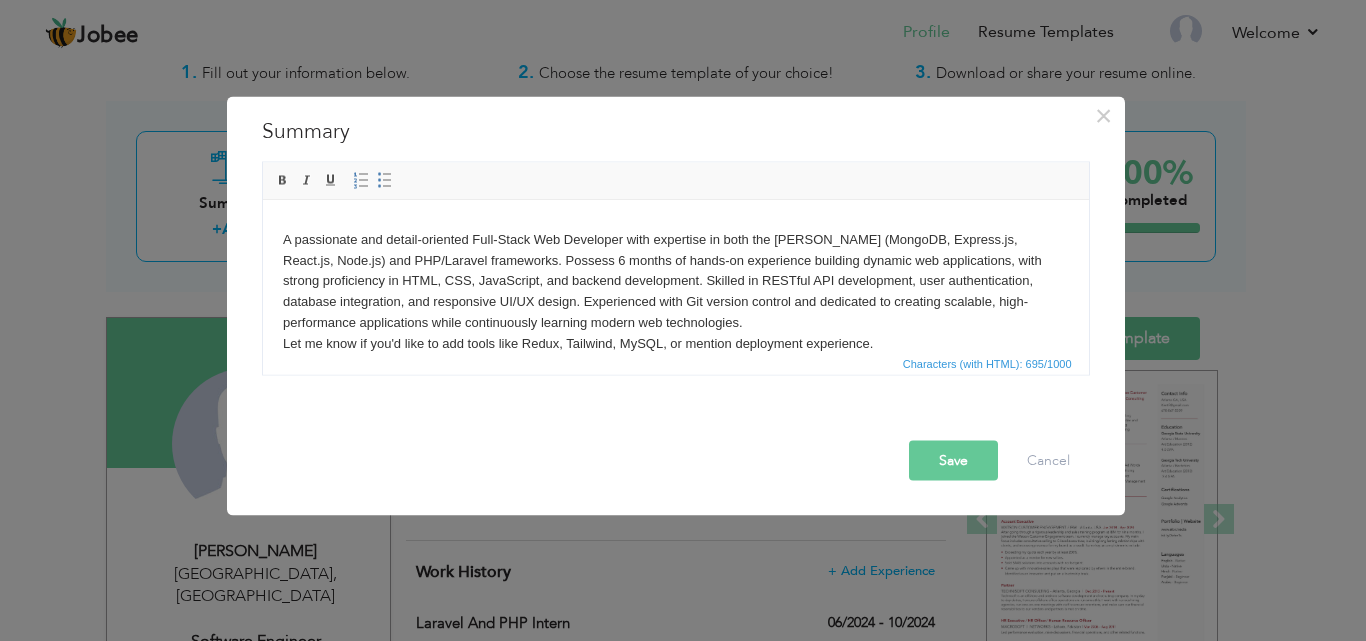 click on "A passionate and detail-oriented Full-Stack Web Developer with expertise in both the MERN stack (MongoDB, Express.js, React.js, Node.js) and PHP/Laravel frameworks. Possess 6 months of hands-on experience building dynamic web applications, with strong proficiency in HTML, CSS, JavaScript, and backend development. Skilled in RESTful API development, user authentication, database integration, and responsive UI/UX design. Experienced with Git version control and dedicated to creating scalable, high-performance applications while continuously learning modern web technologies. Let me know if you'd like to add tools like Redux, Tailwind, MySQL, or mention deployment experience." at bounding box center [675, 281] 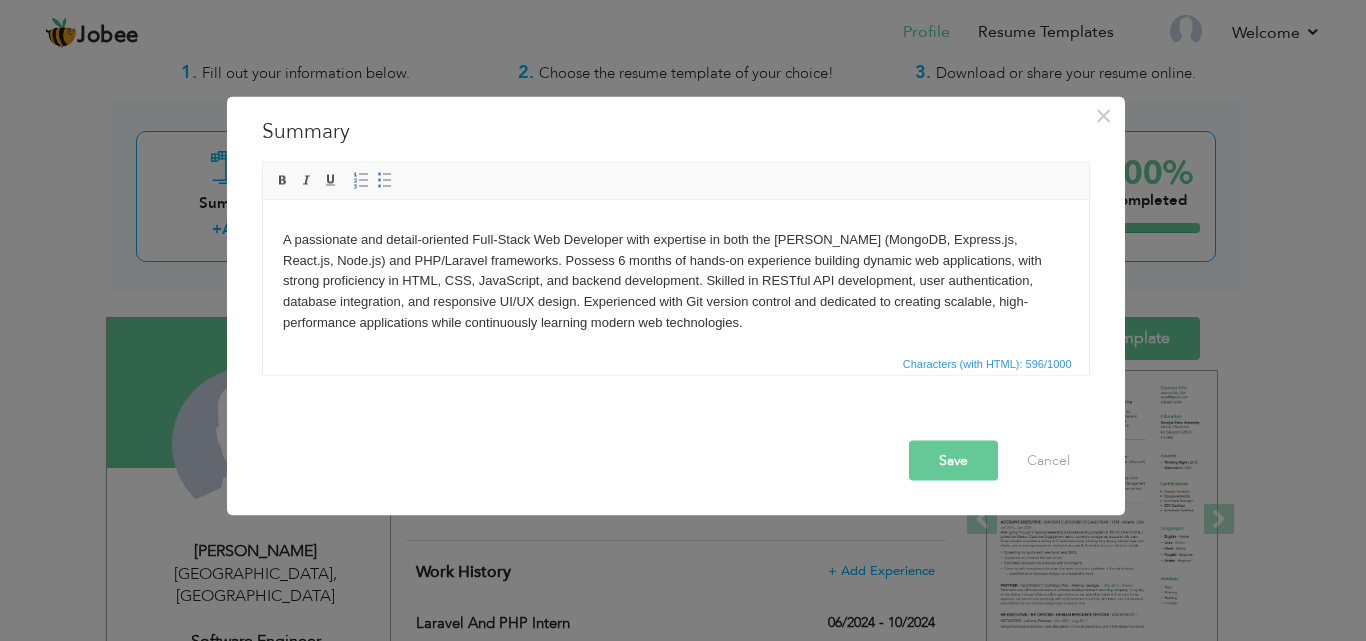 click on "Save" at bounding box center [953, 460] 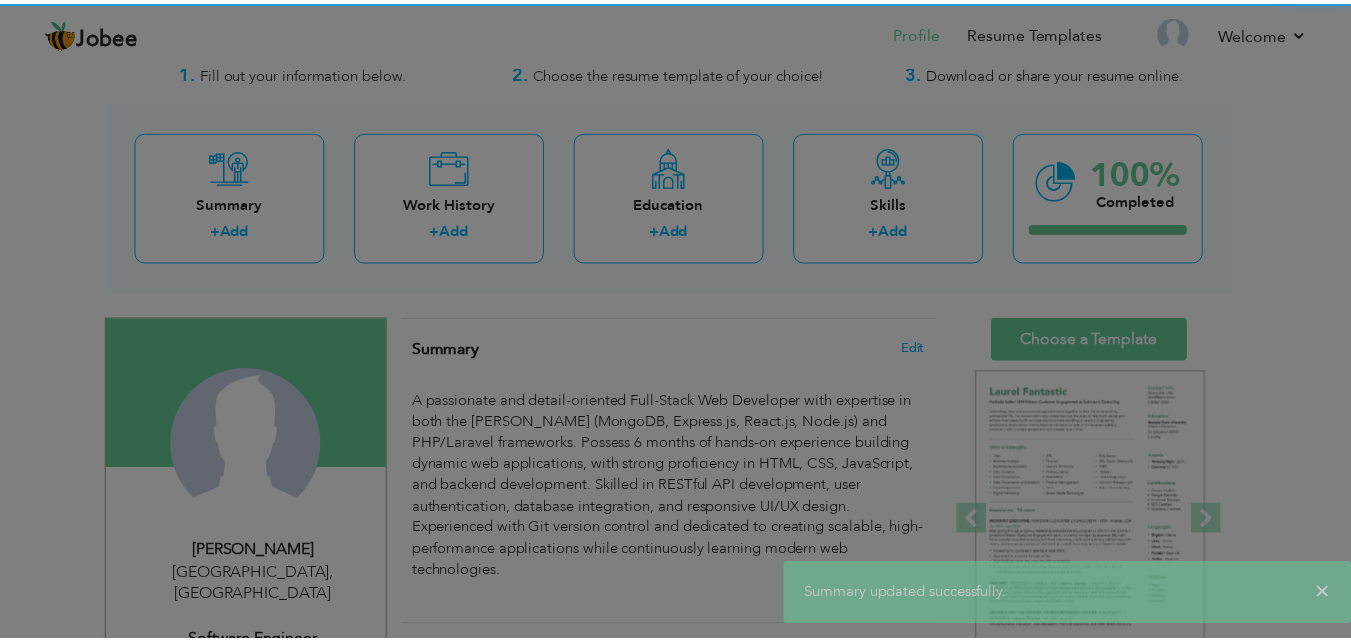 scroll, scrollTop: 0, scrollLeft: 0, axis: both 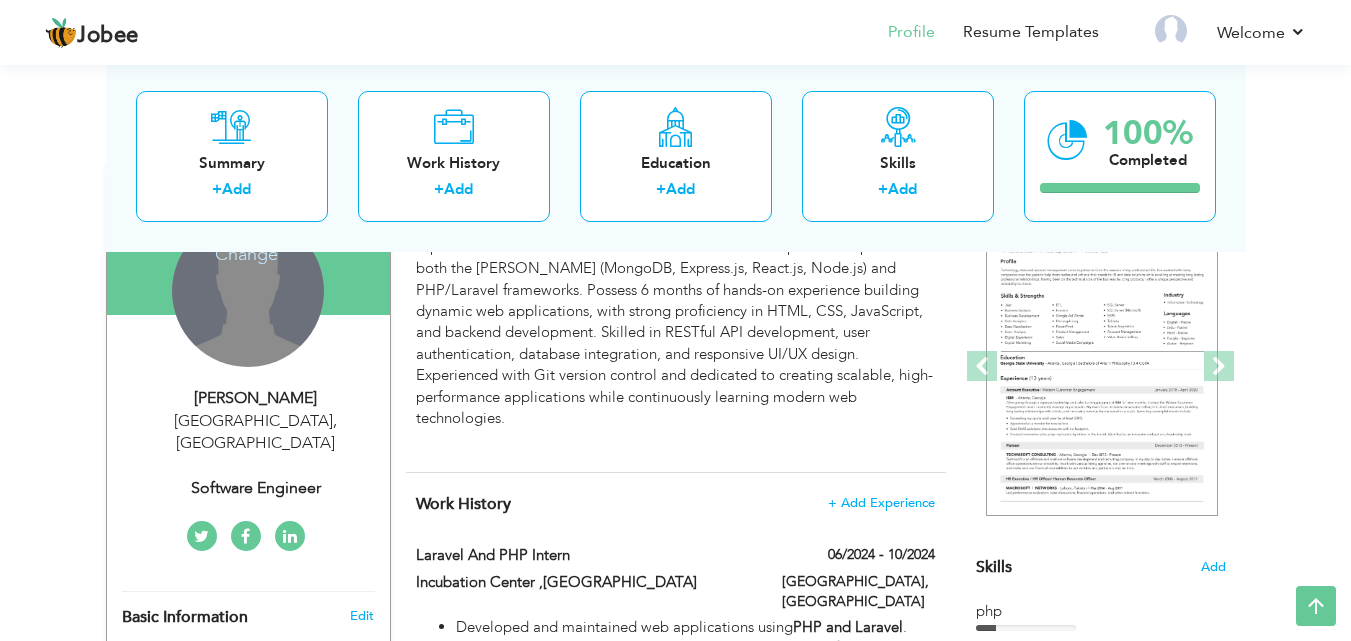 click on "Change
Remove" at bounding box center [248, 291] 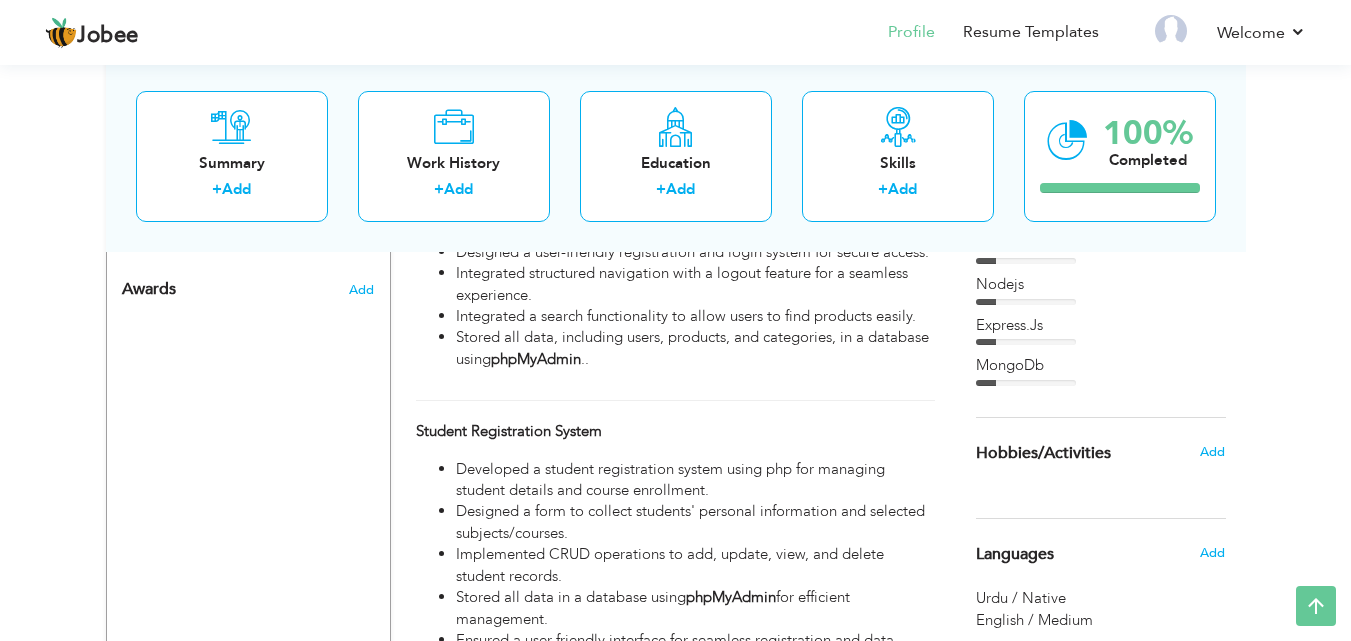 scroll, scrollTop: 0, scrollLeft: 0, axis: both 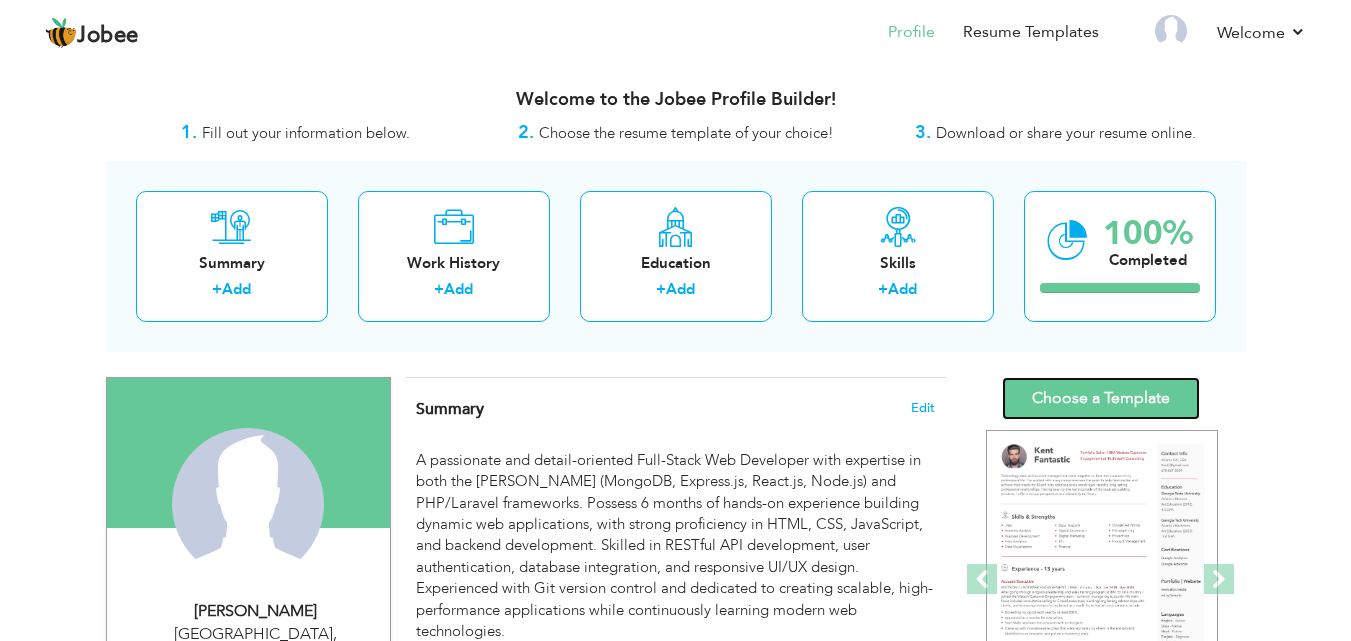 click on "Choose a Template" at bounding box center [1101, 398] 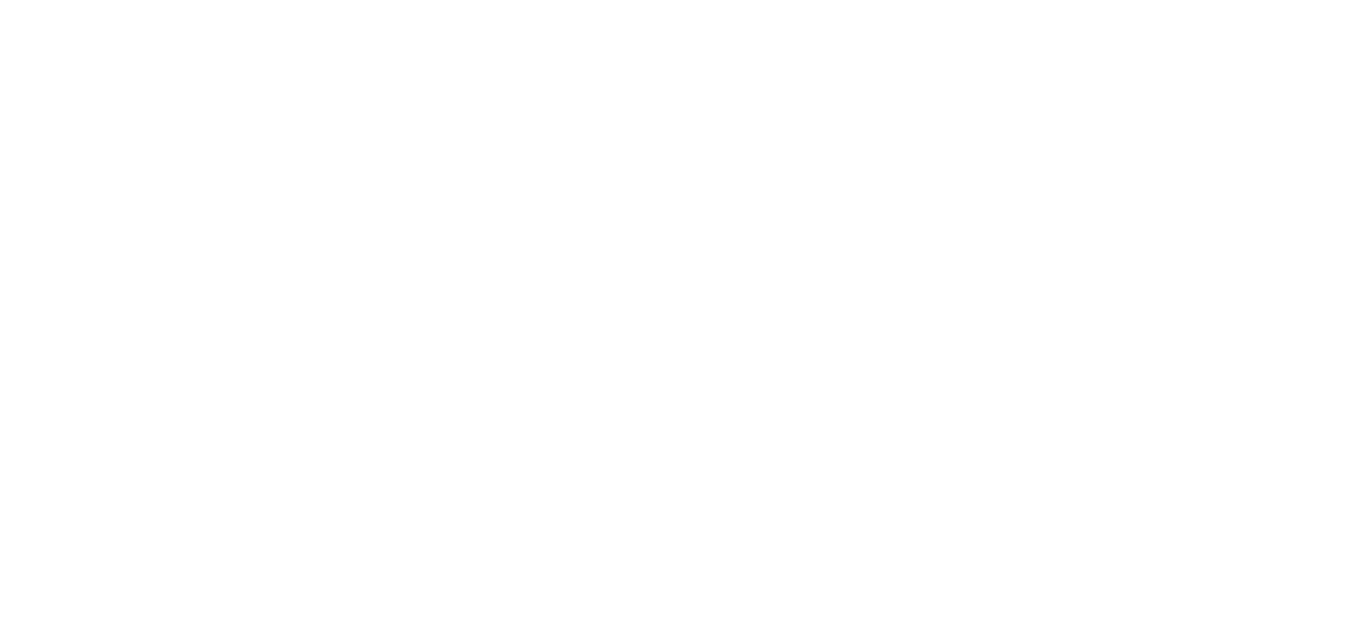 scroll, scrollTop: 0, scrollLeft: 0, axis: both 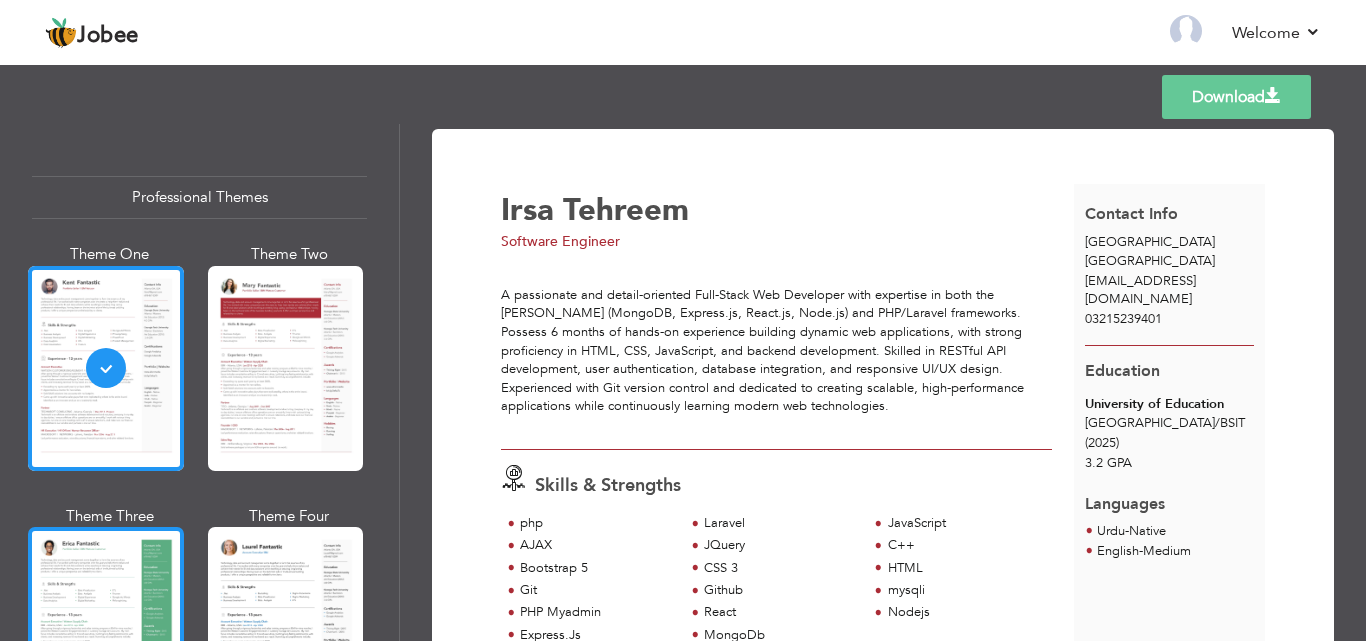 click at bounding box center (106, 629) 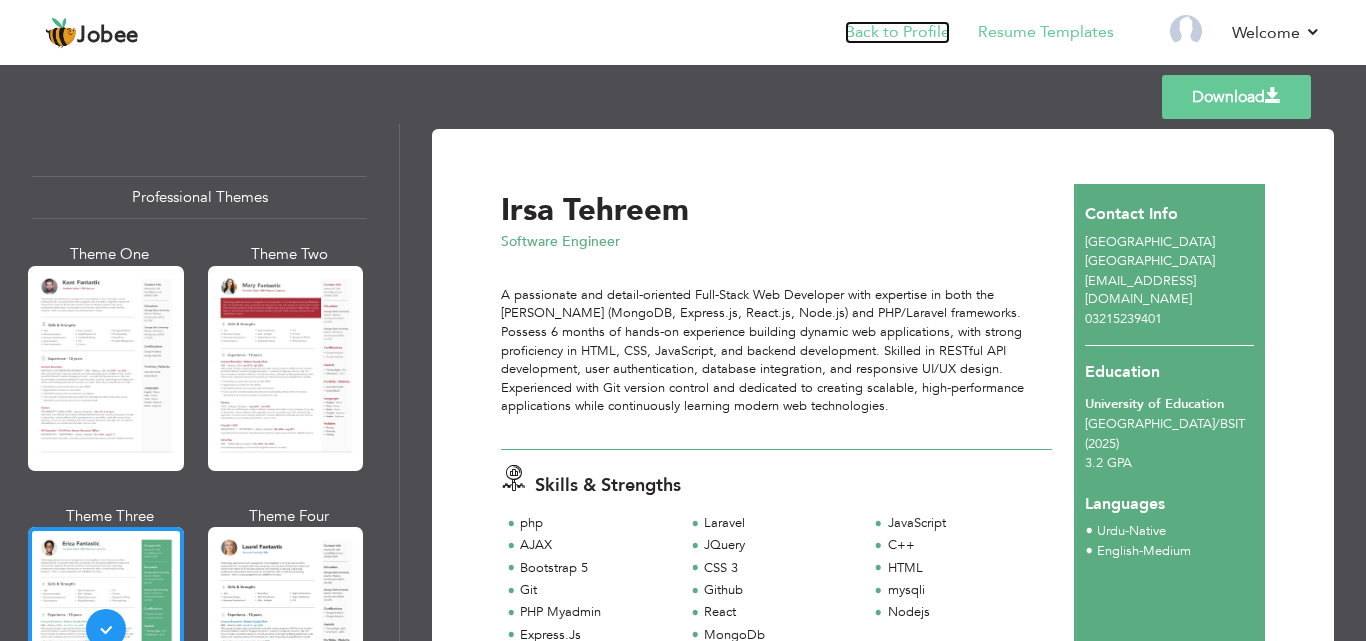 click on "Back to Profile" at bounding box center [897, 32] 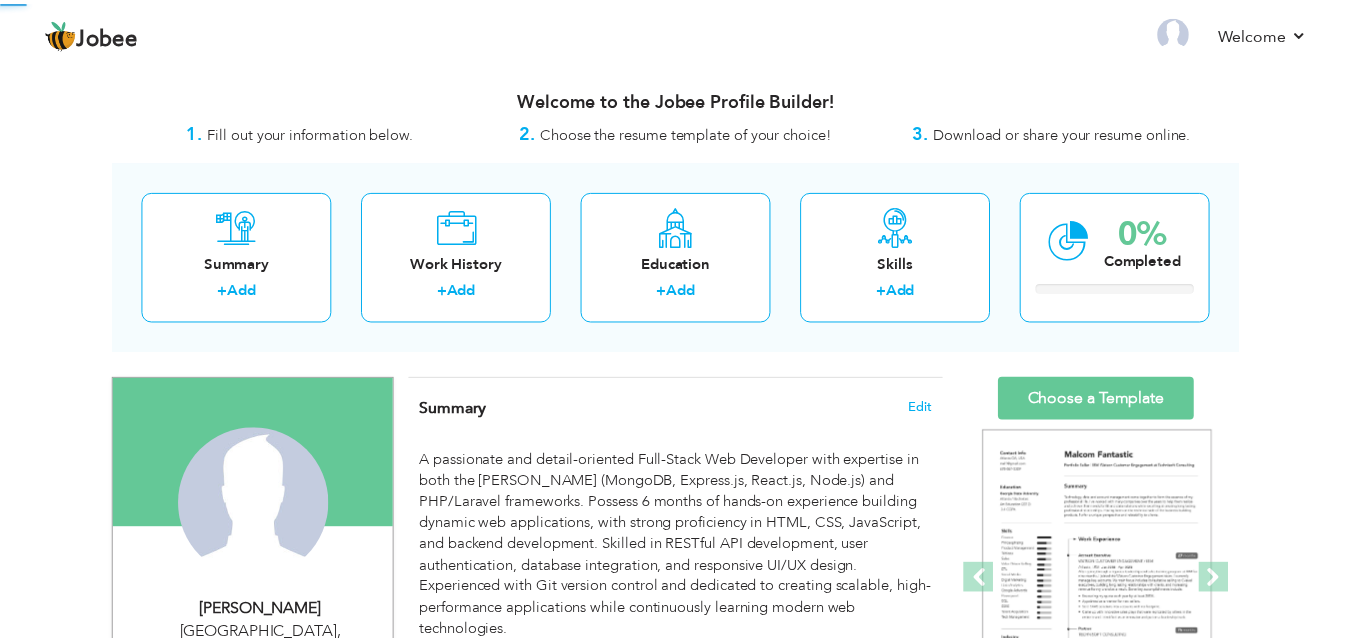 scroll, scrollTop: 0, scrollLeft: 0, axis: both 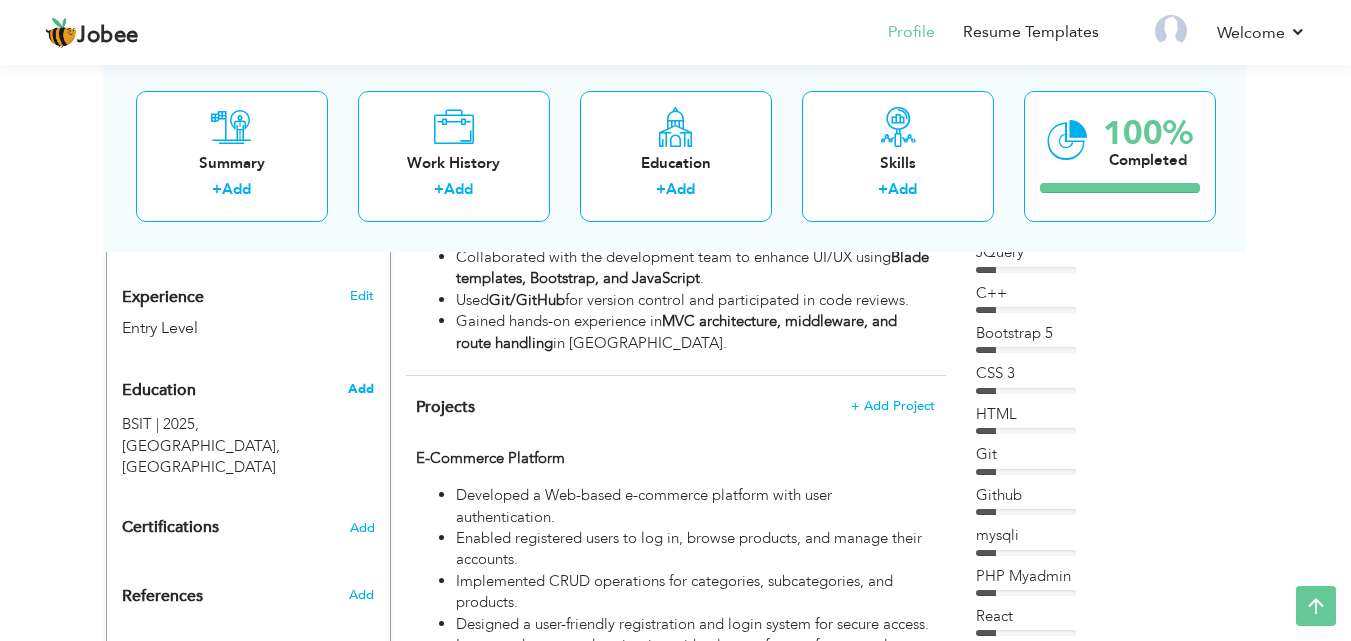 click on "Add" at bounding box center (361, 389) 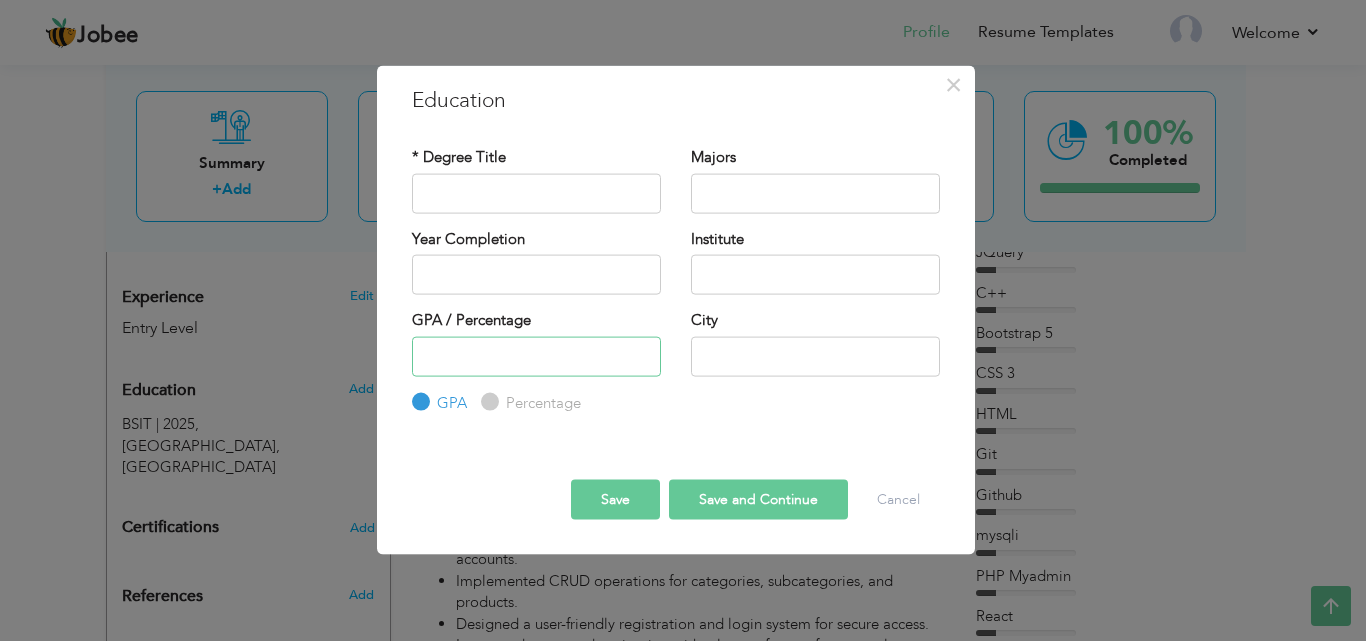 click at bounding box center [536, 356] 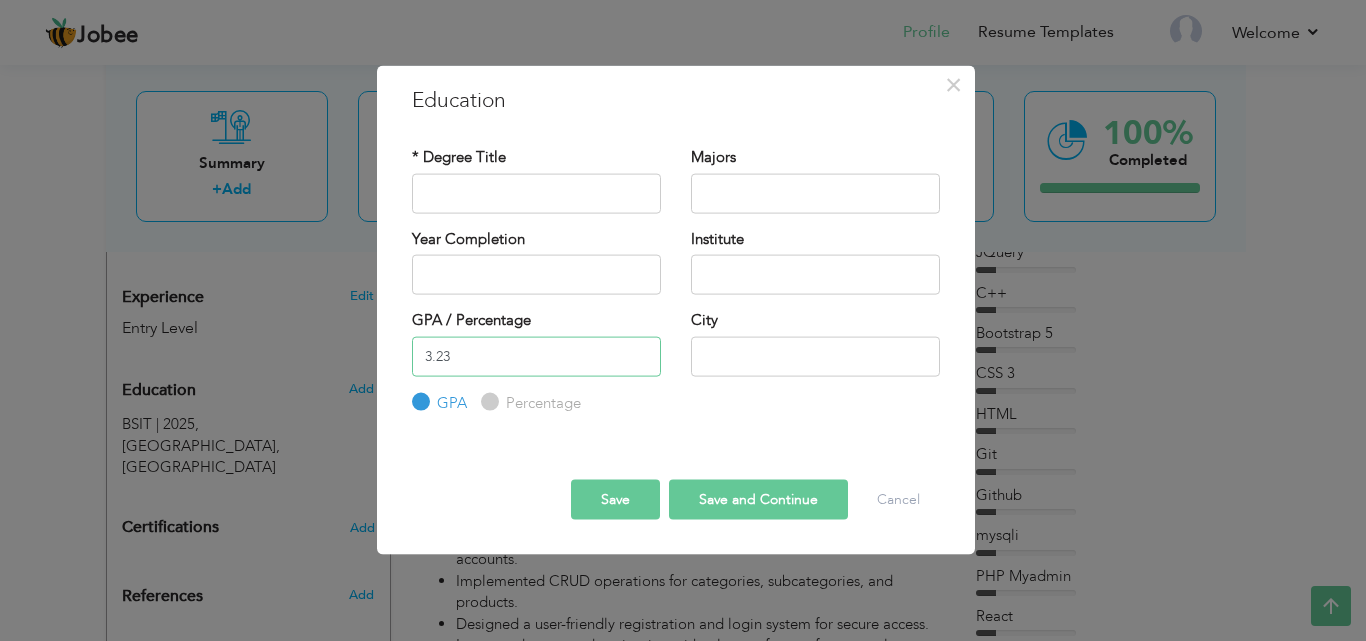 type on "3.23" 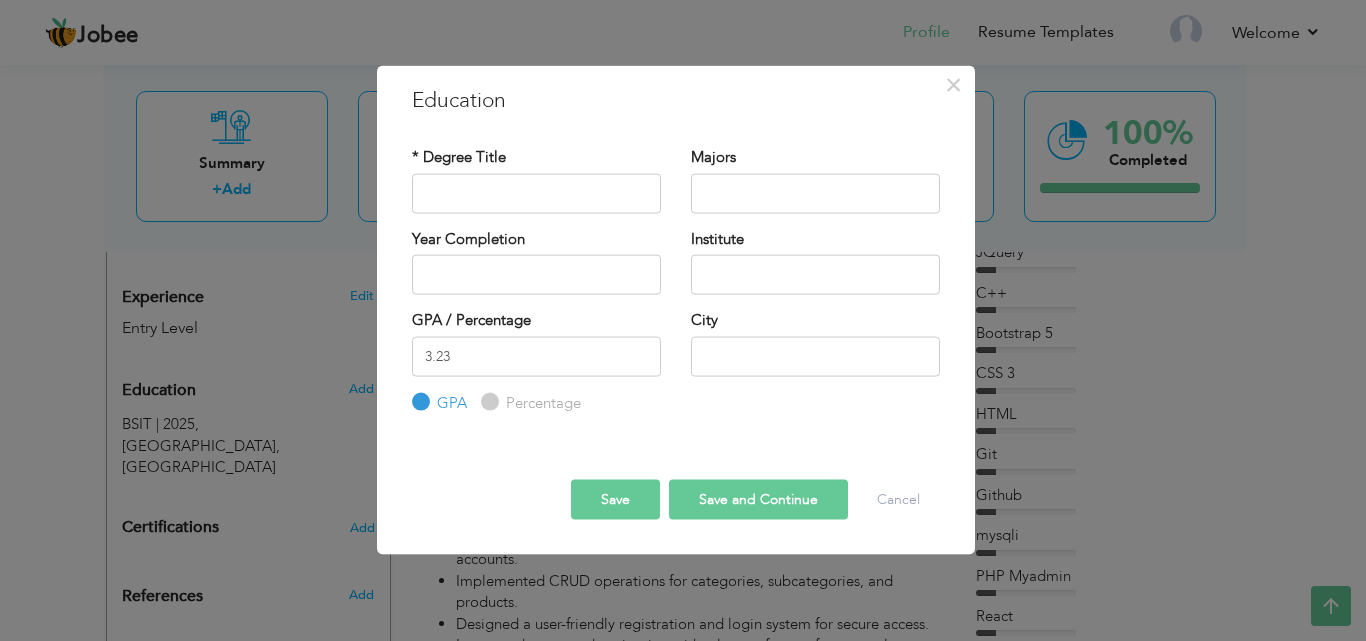 click on "Save and Continue" at bounding box center [758, 500] 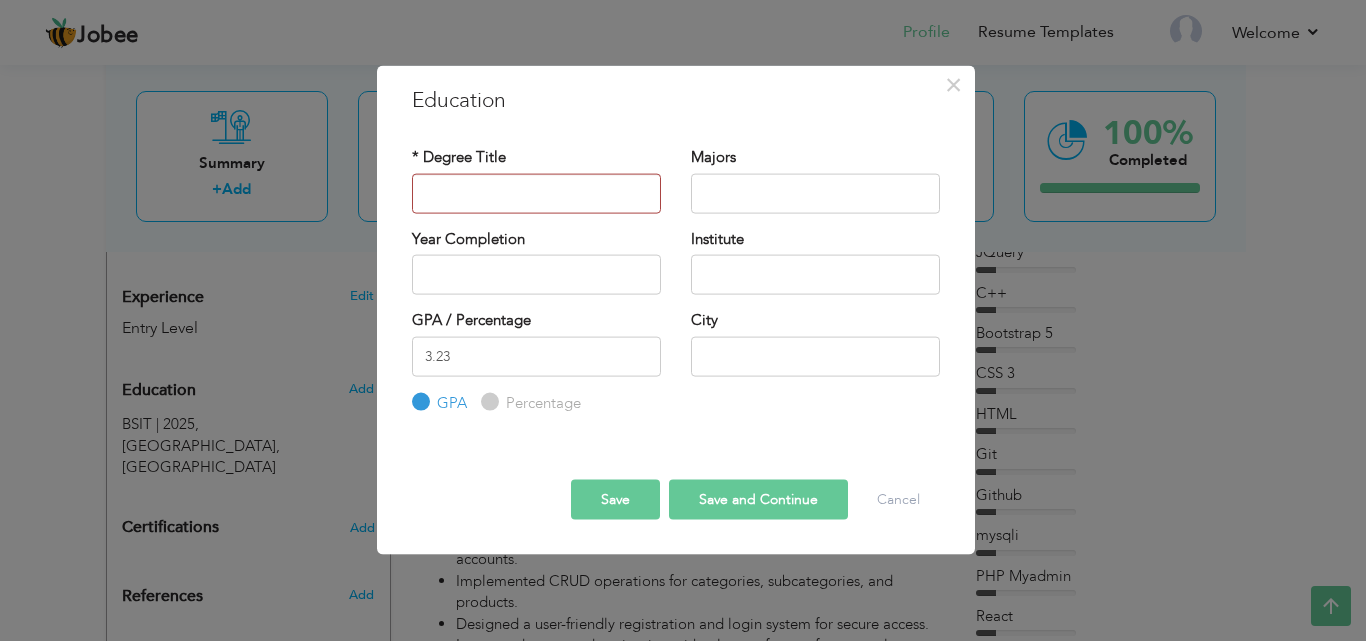 click on "Save and Continue" at bounding box center [758, 500] 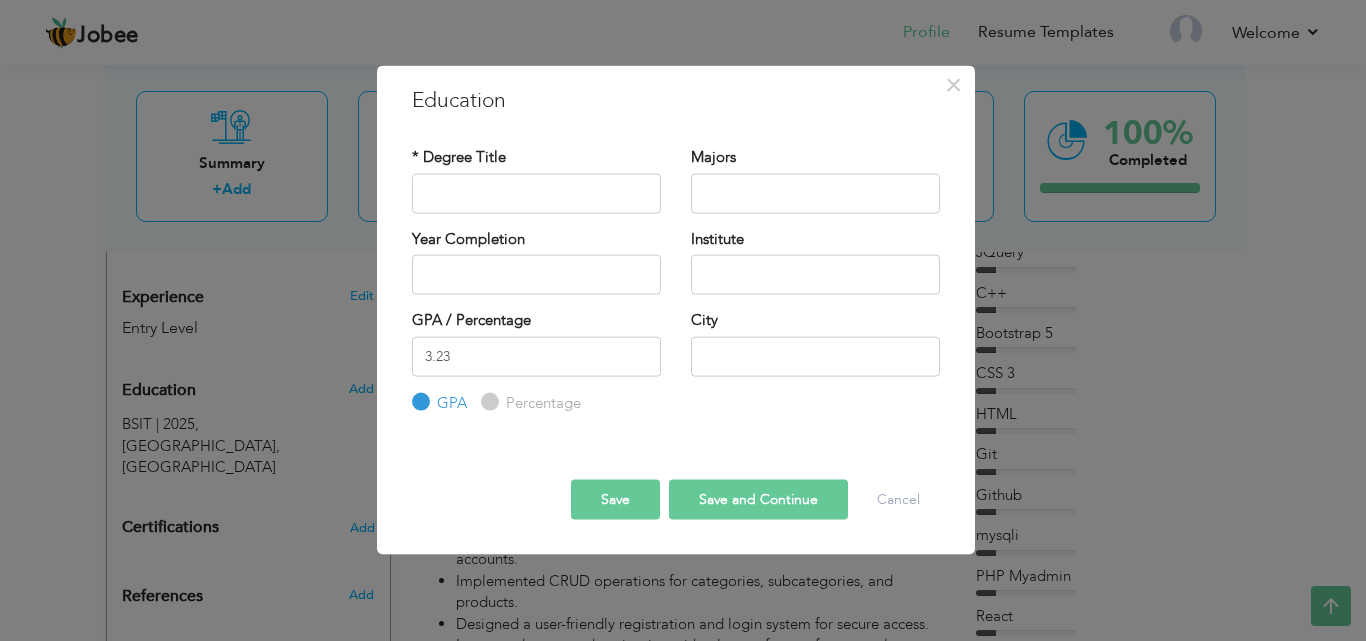 click on "Save and Continue" at bounding box center [758, 500] 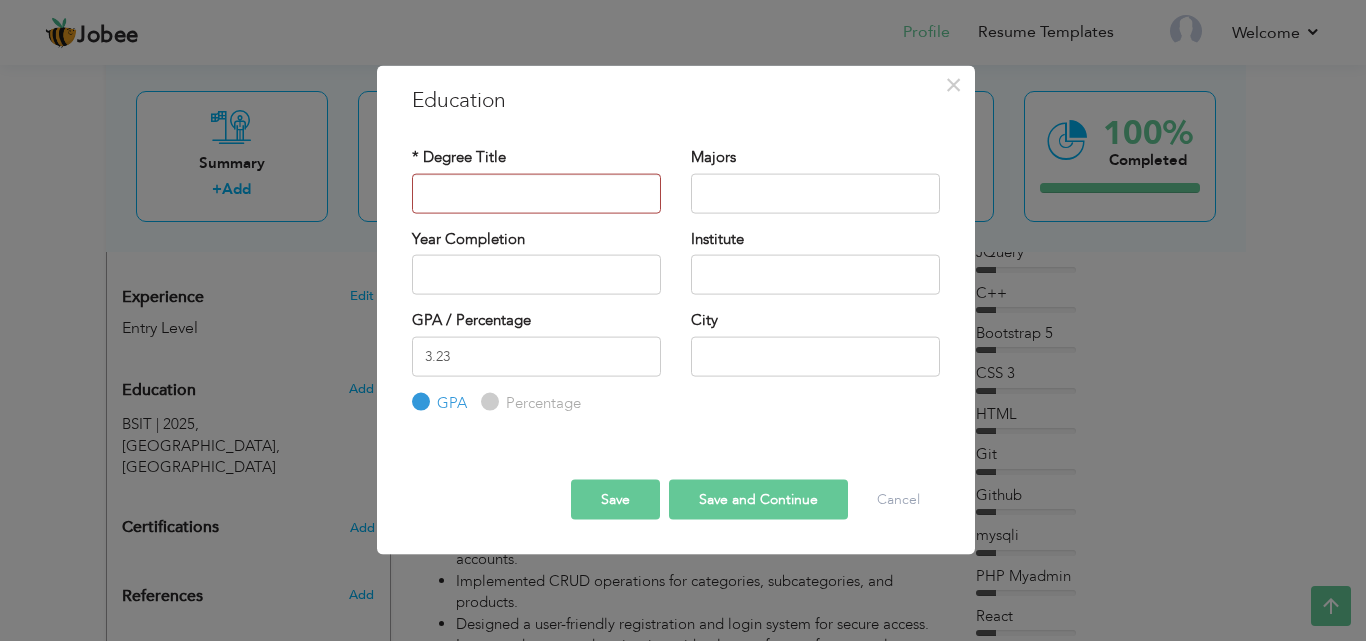 click on "Save and Continue" at bounding box center (758, 500) 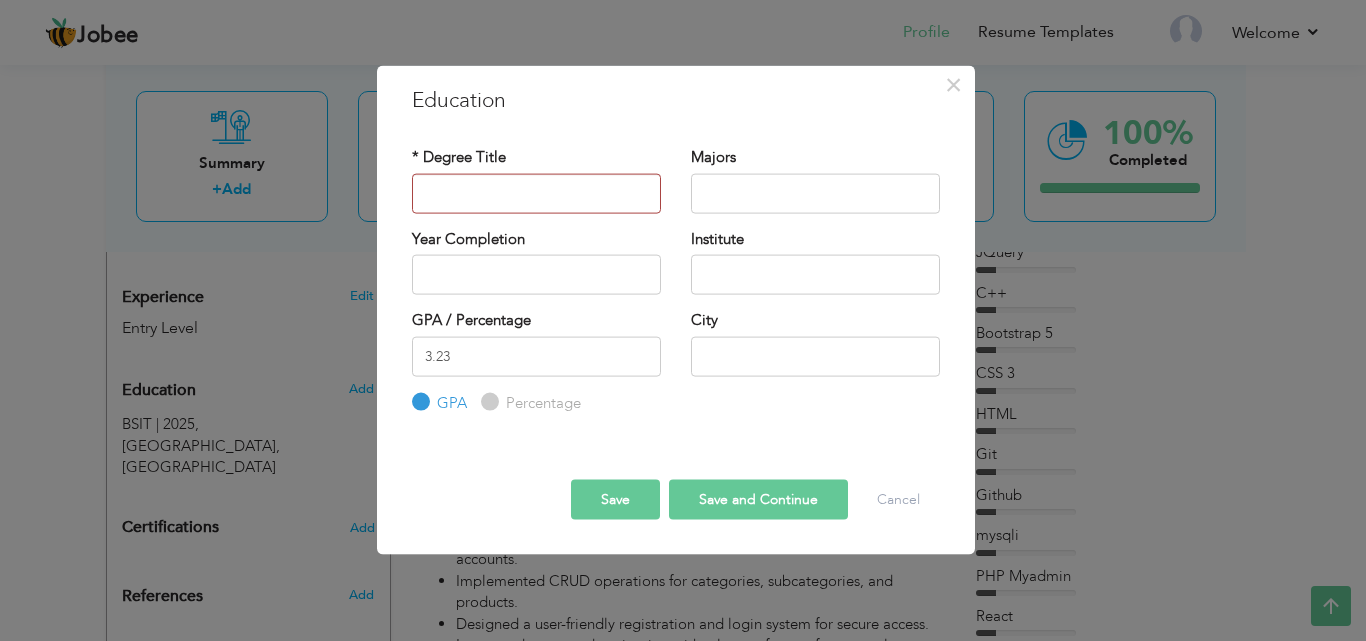 click on "Save and Continue" at bounding box center (758, 500) 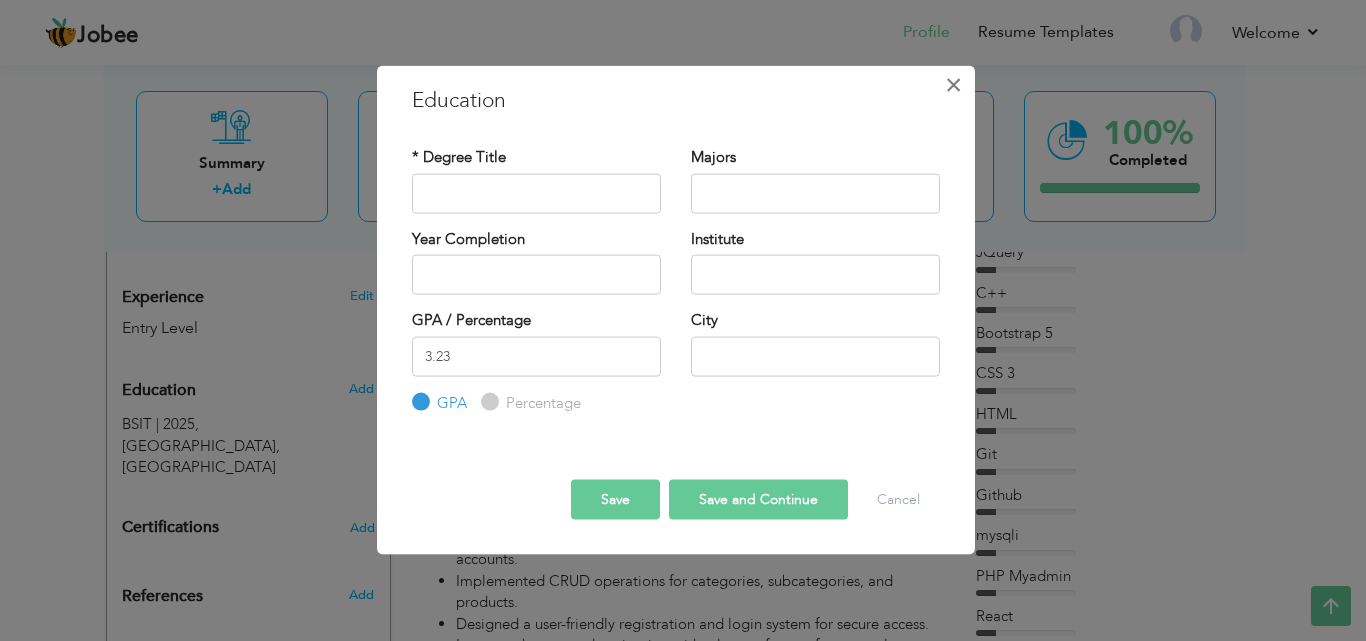 click on "×" at bounding box center (953, 84) 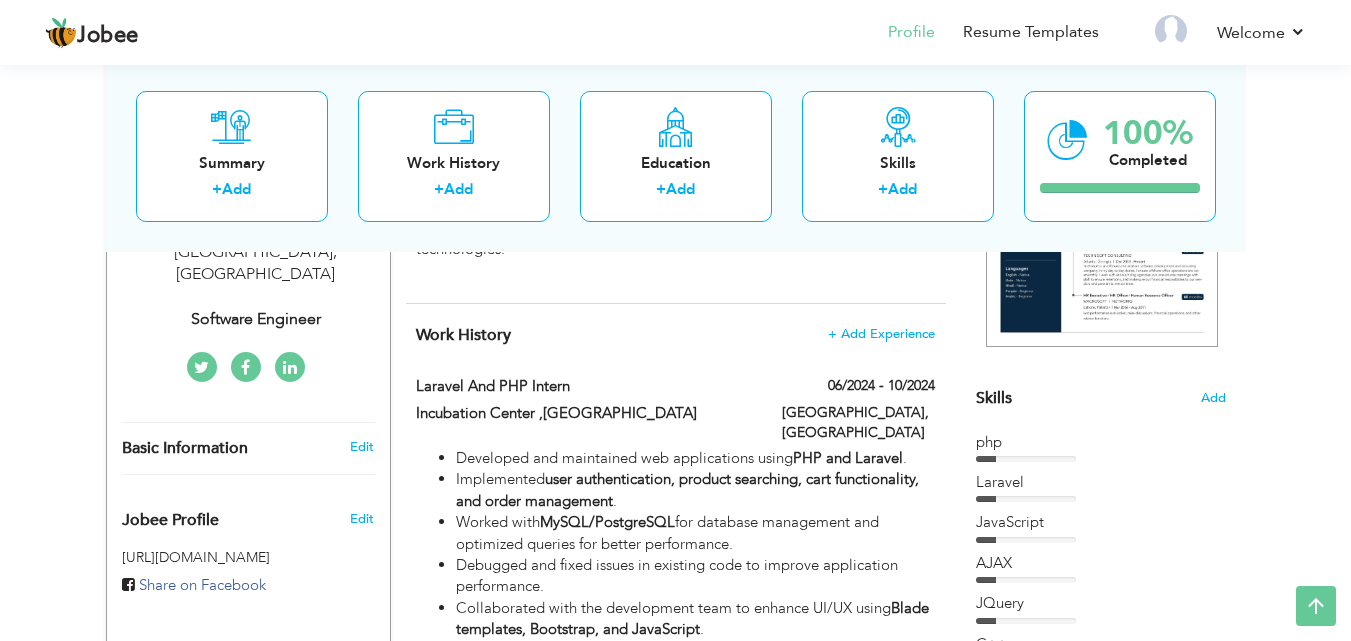 scroll, scrollTop: 0, scrollLeft: 0, axis: both 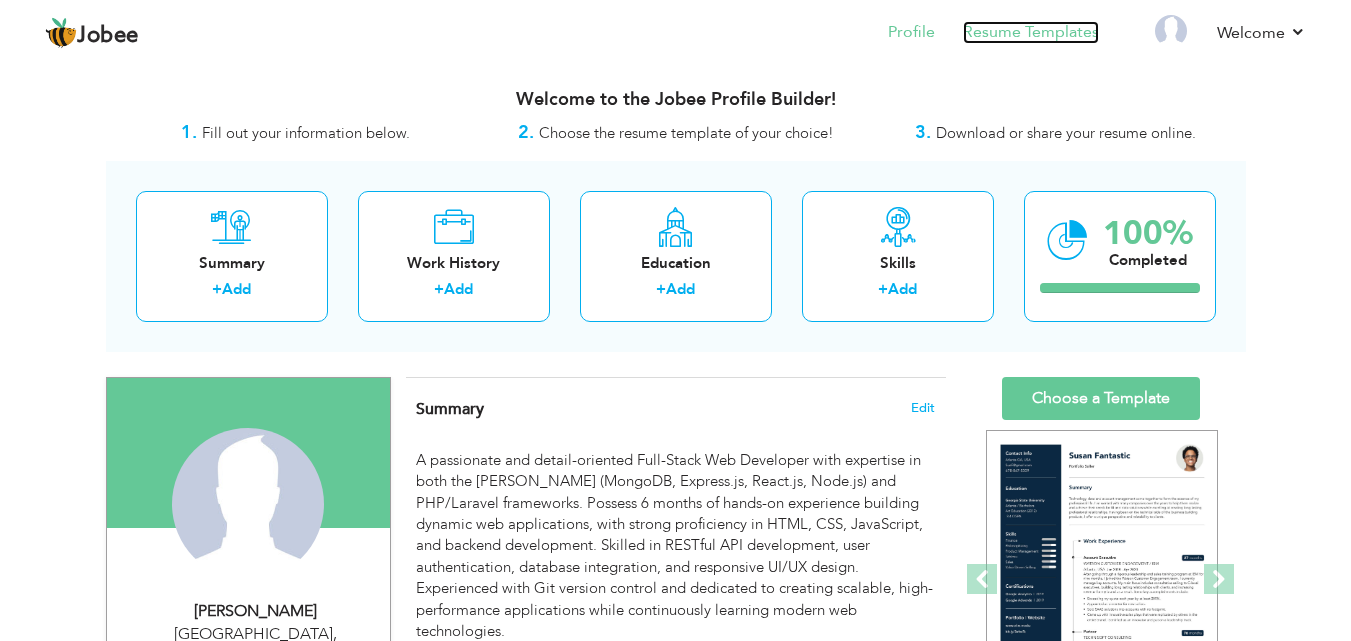 click on "Resume Templates" at bounding box center (1031, 32) 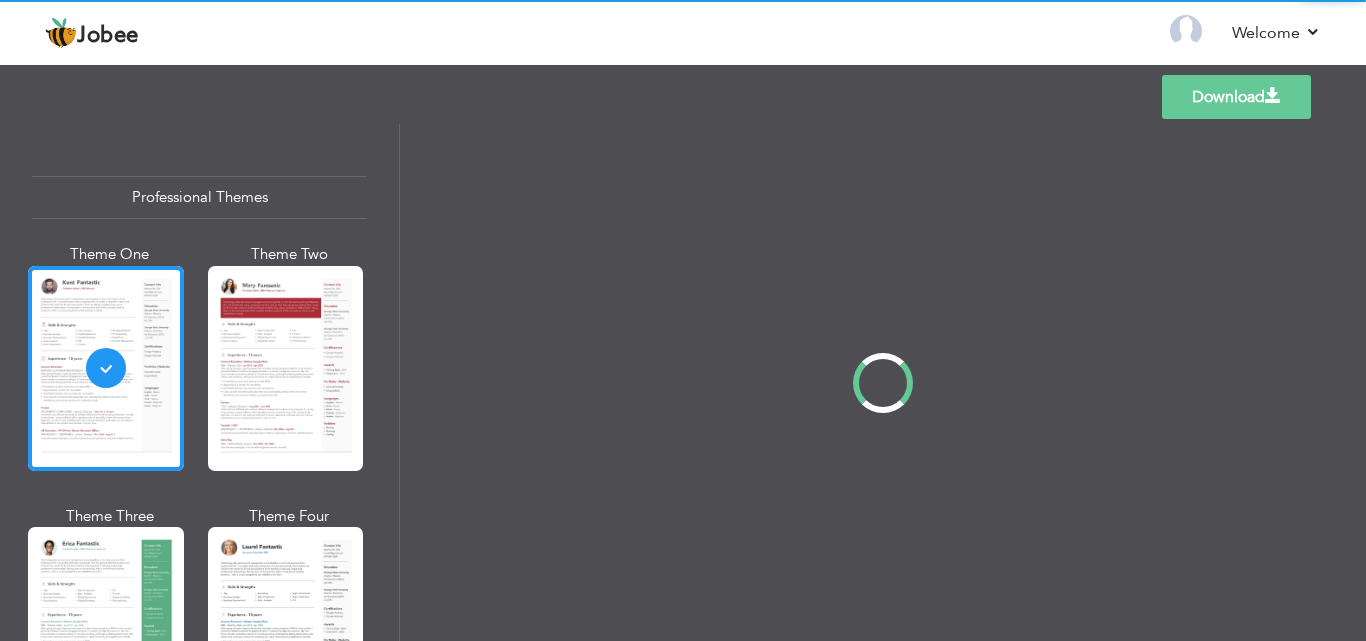 scroll, scrollTop: 0, scrollLeft: 0, axis: both 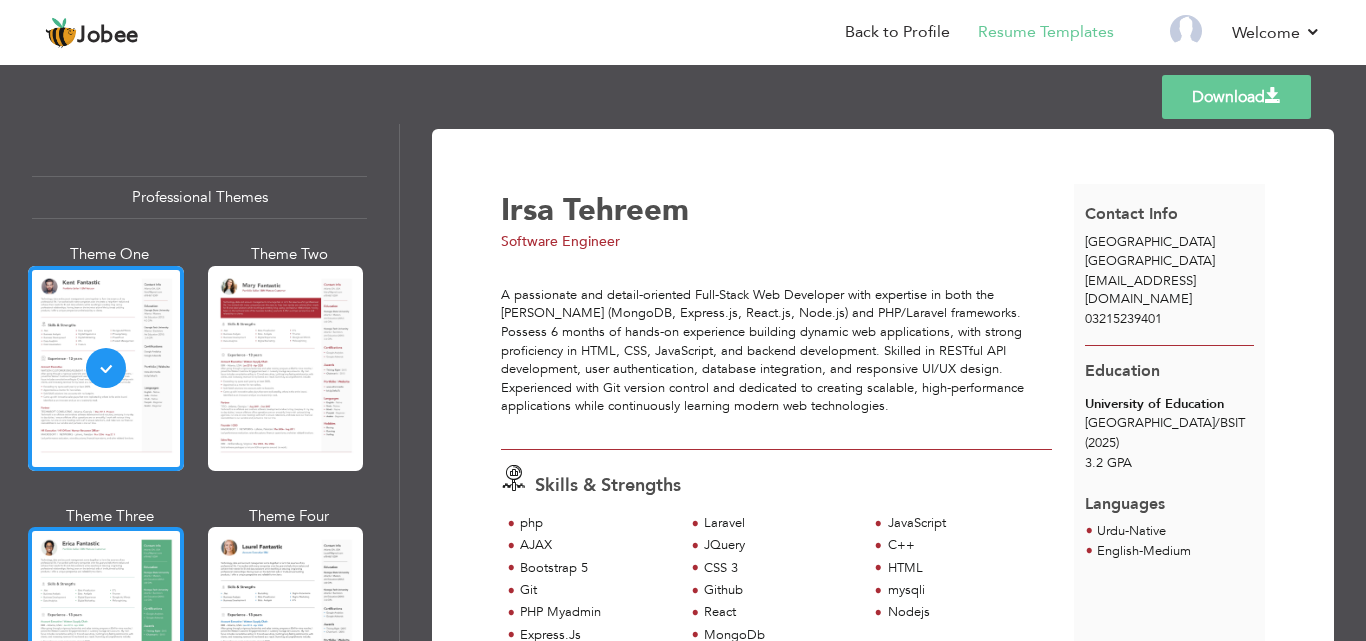 click at bounding box center (106, 629) 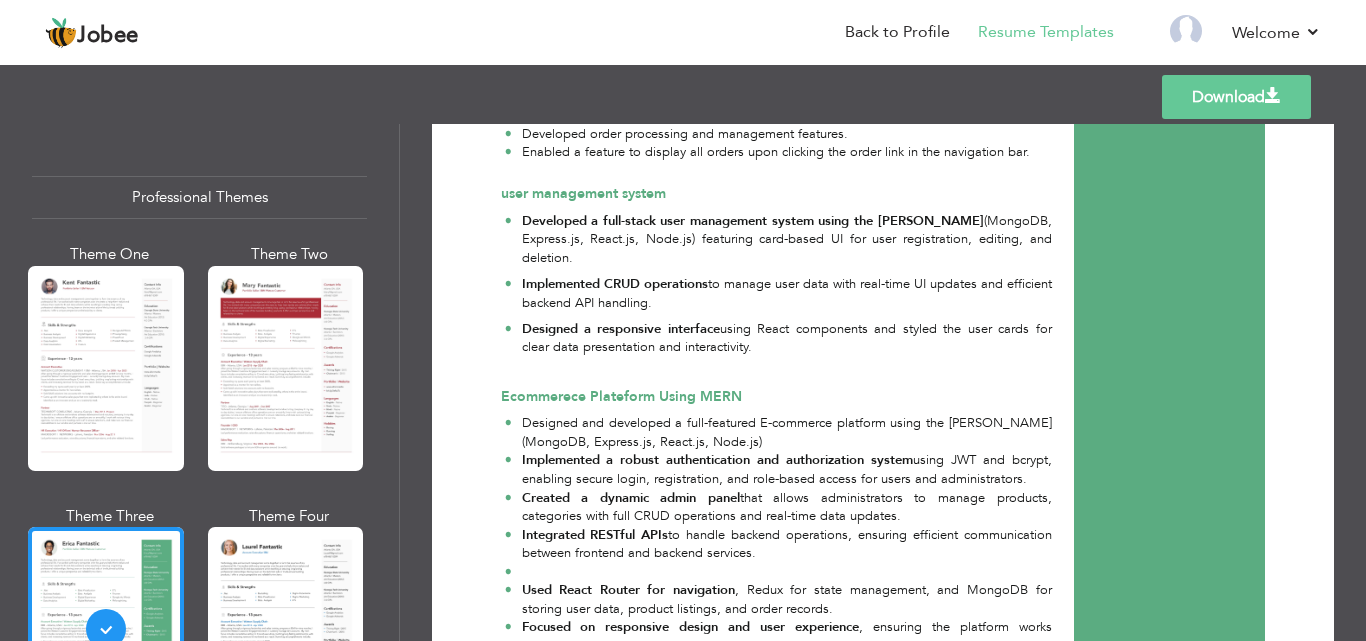 scroll, scrollTop: 1347, scrollLeft: 0, axis: vertical 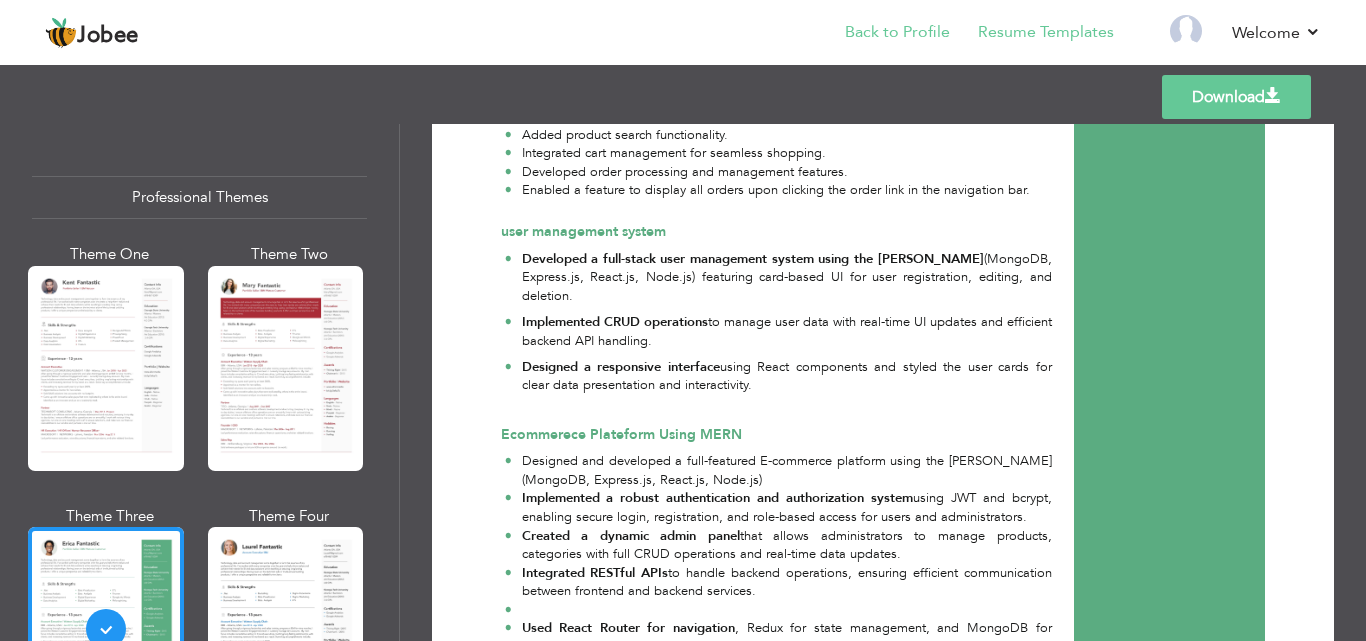 click on "Back to Profile" at bounding box center (883, 34) 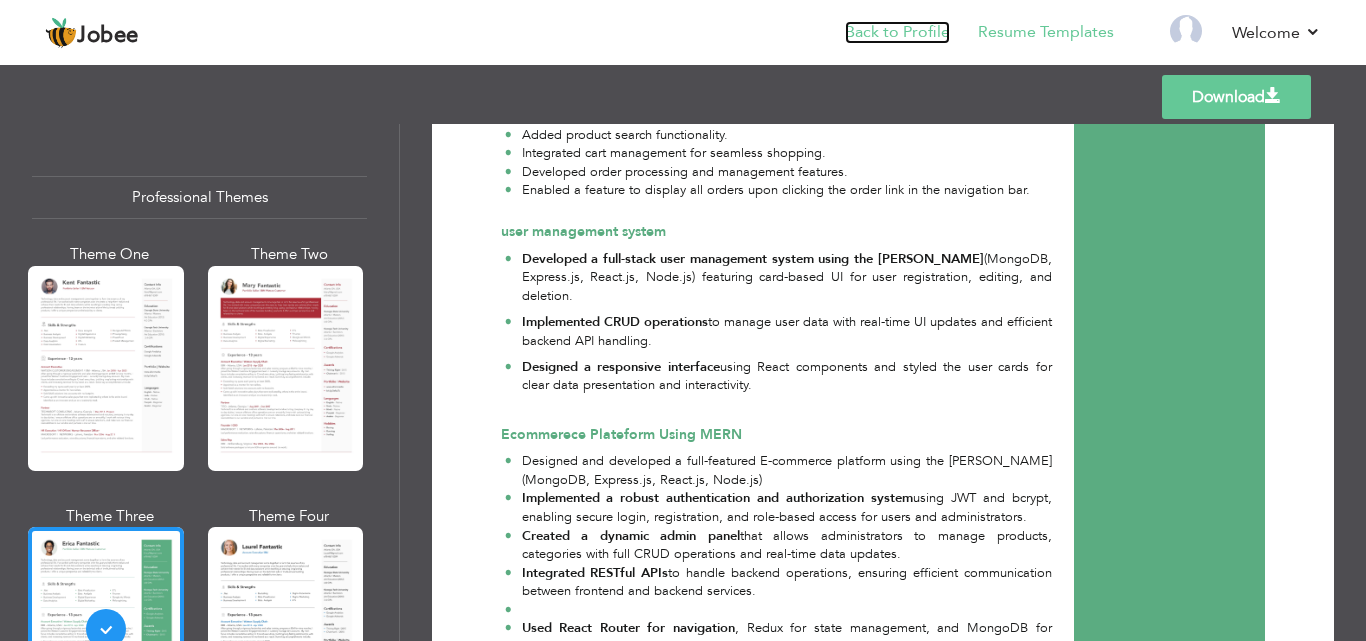 click on "Back to Profile" at bounding box center [897, 32] 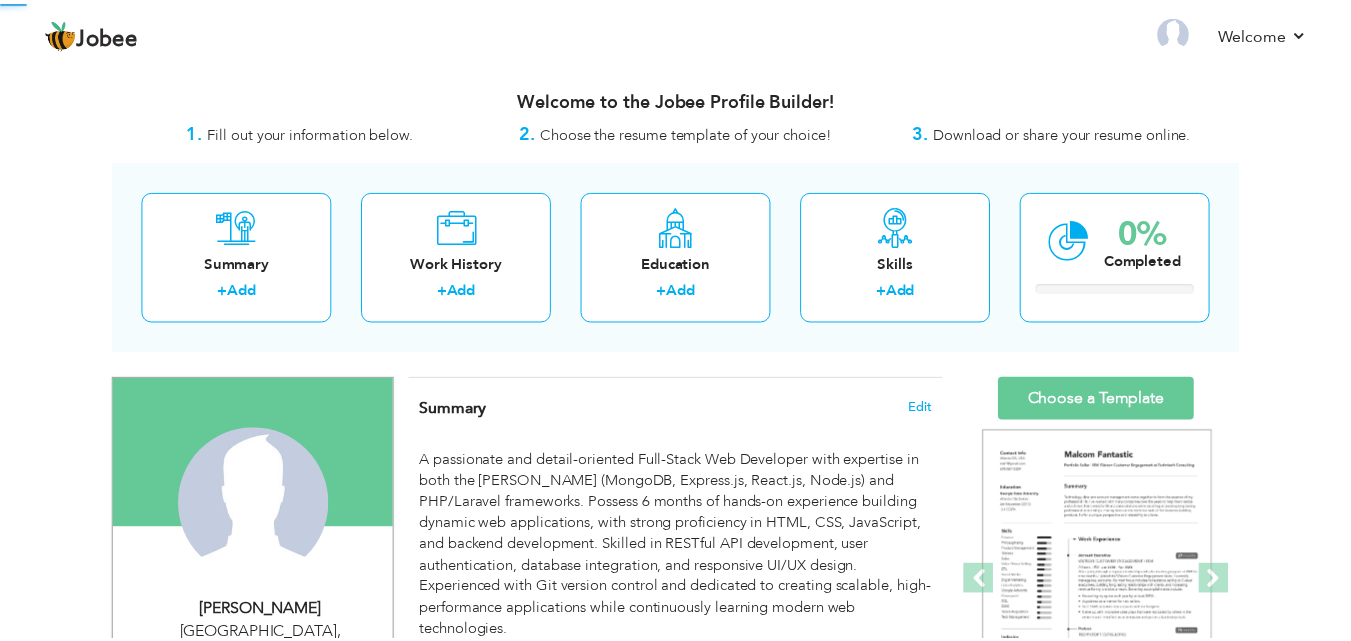 scroll, scrollTop: 0, scrollLeft: 0, axis: both 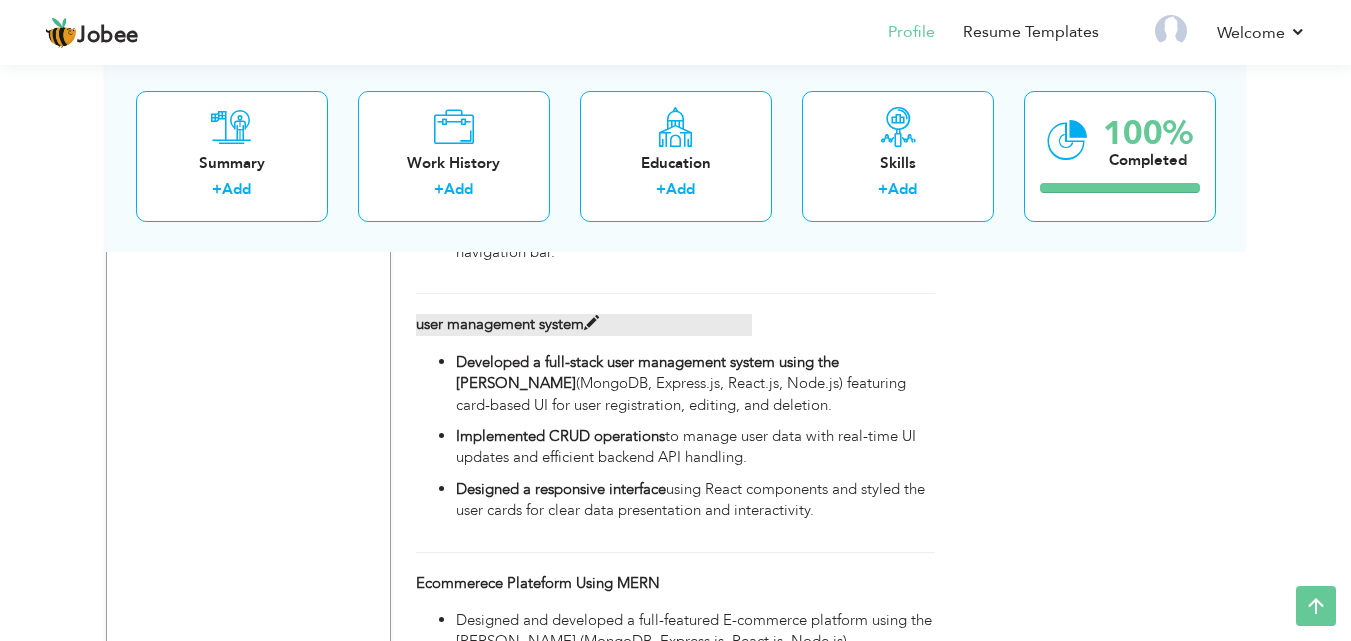 click at bounding box center (591, 323) 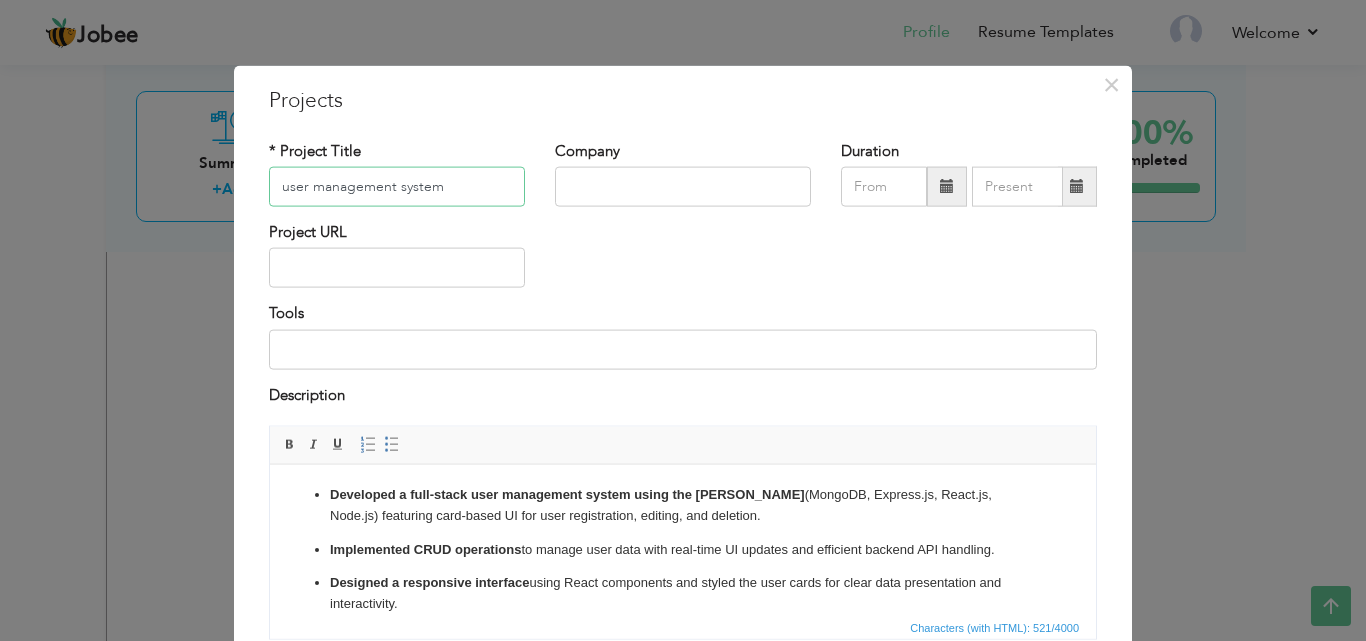 click on "user management system" at bounding box center [397, 187] 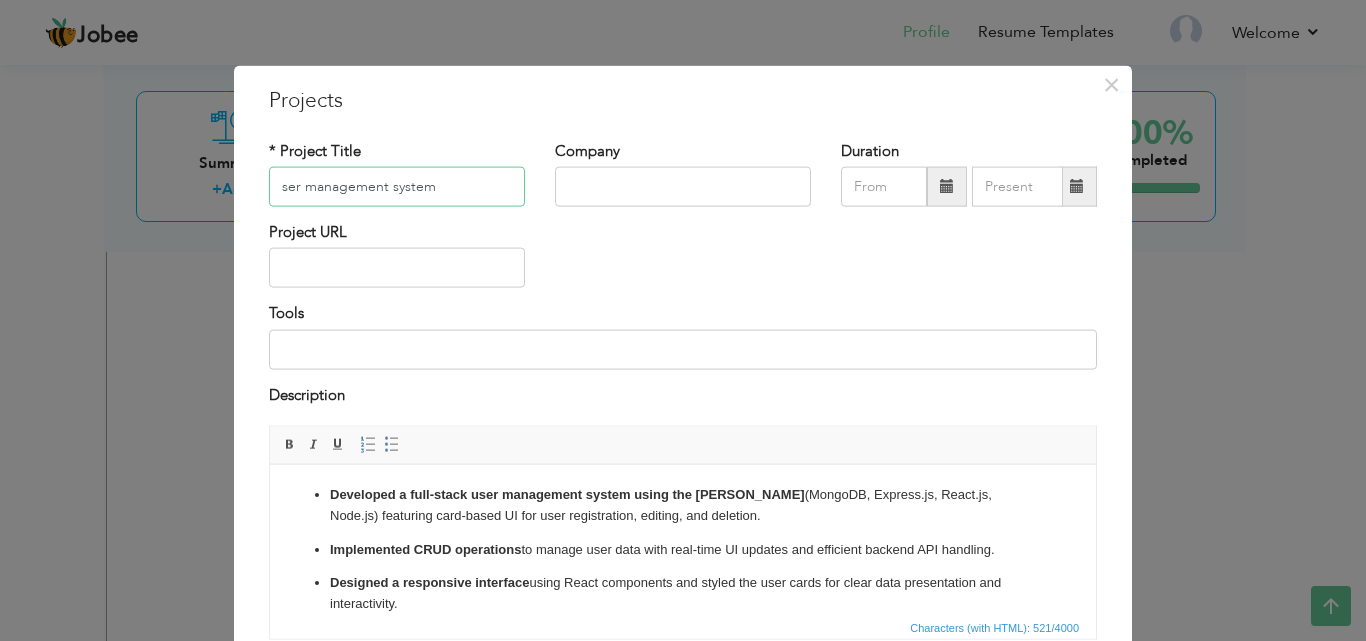 type on "ser management system" 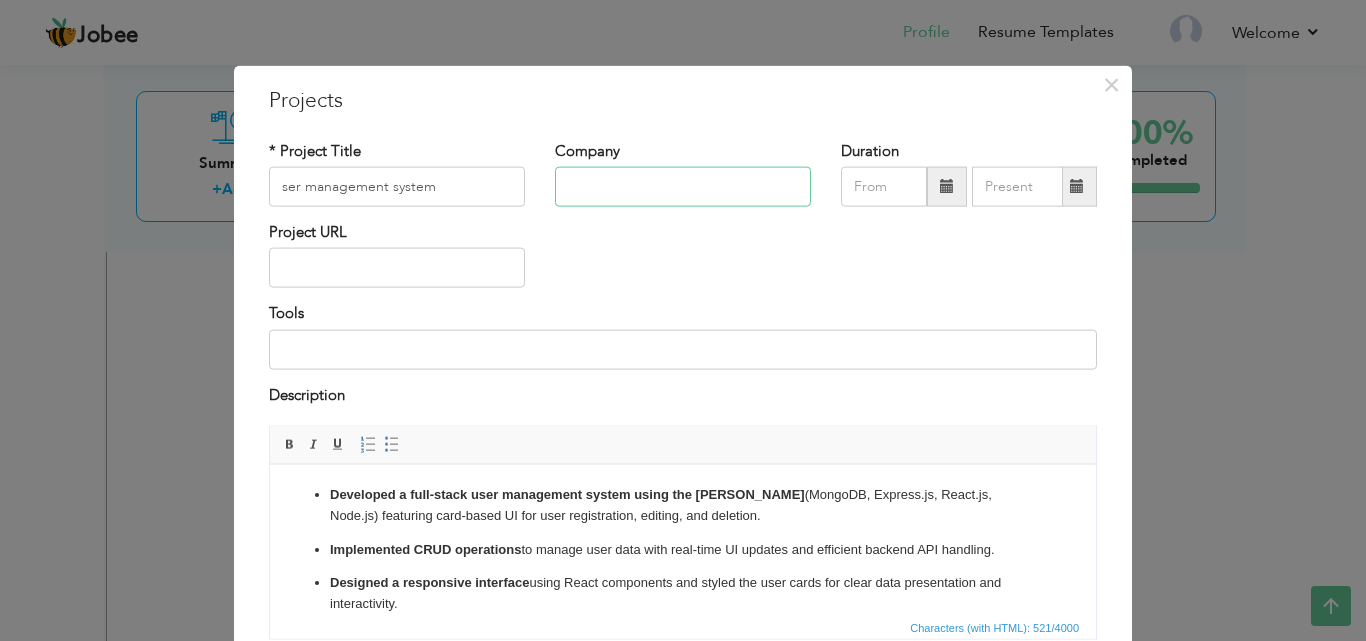type on "U" 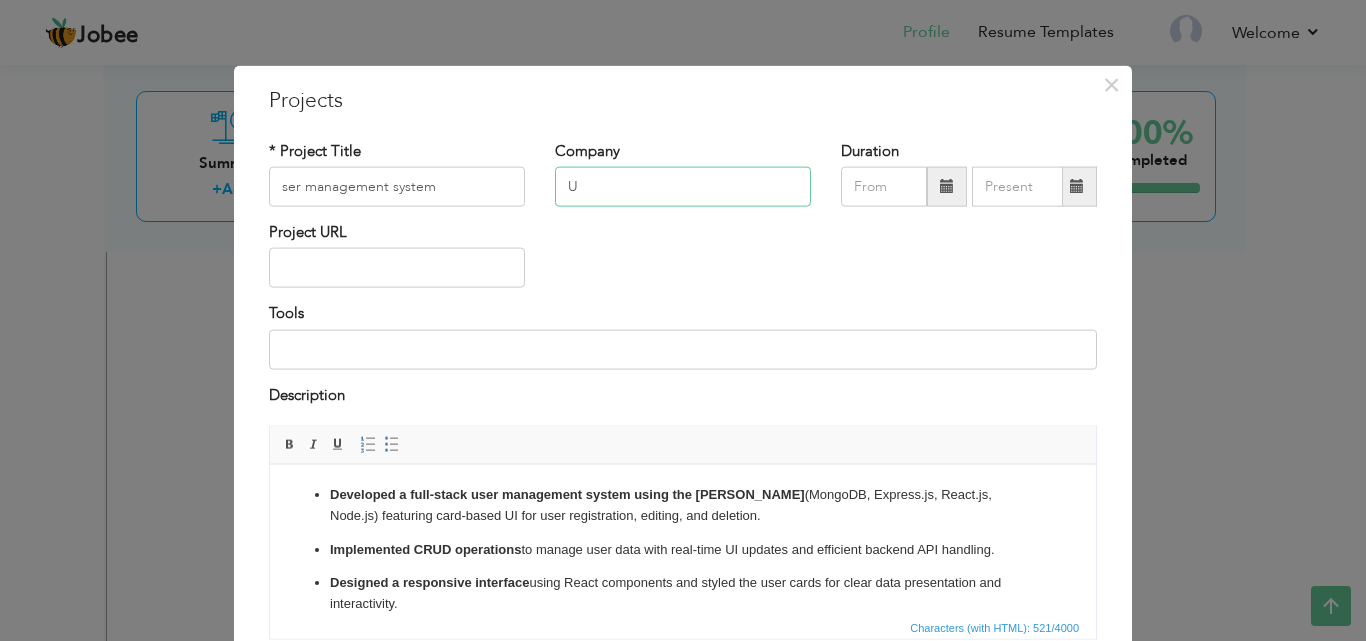 type 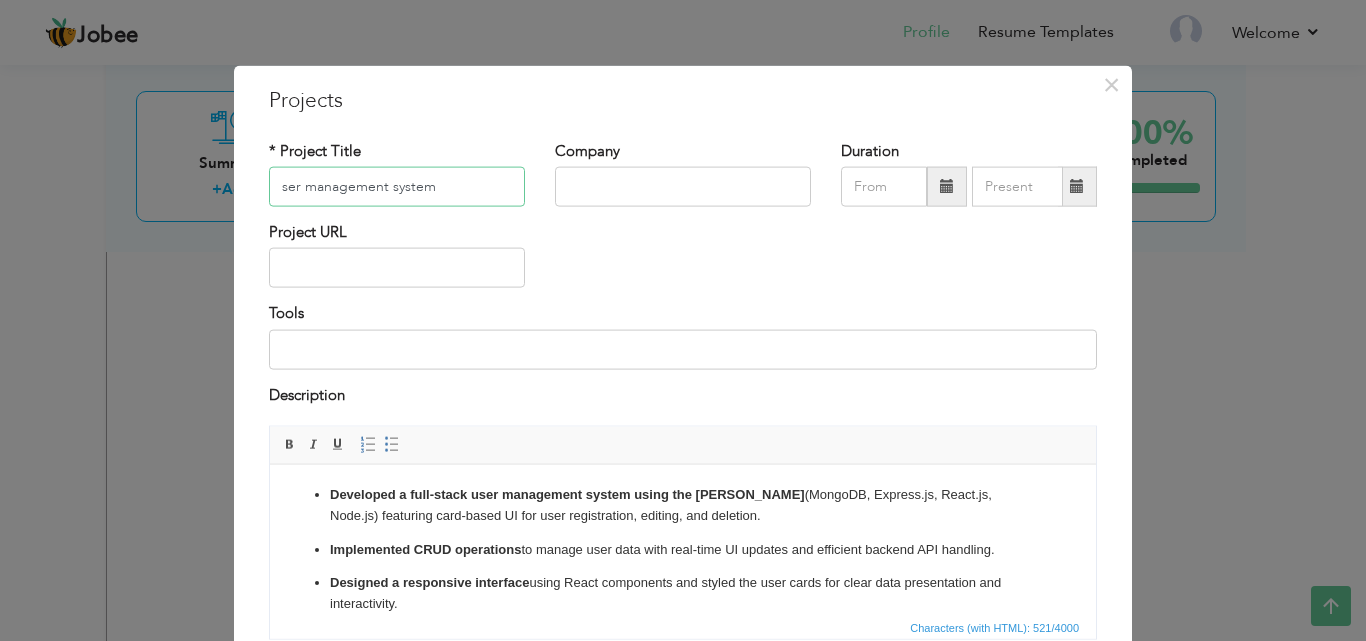 click on "ser management system" at bounding box center (397, 187) 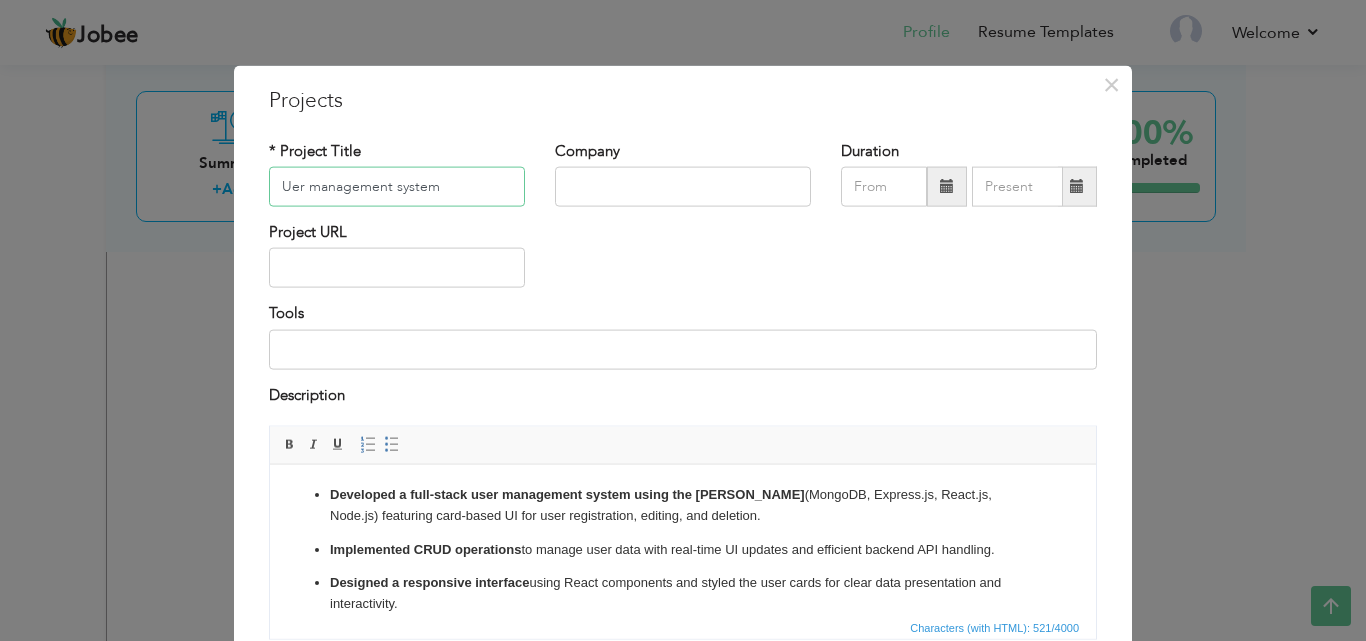 click on "Uer management system" at bounding box center [397, 187] 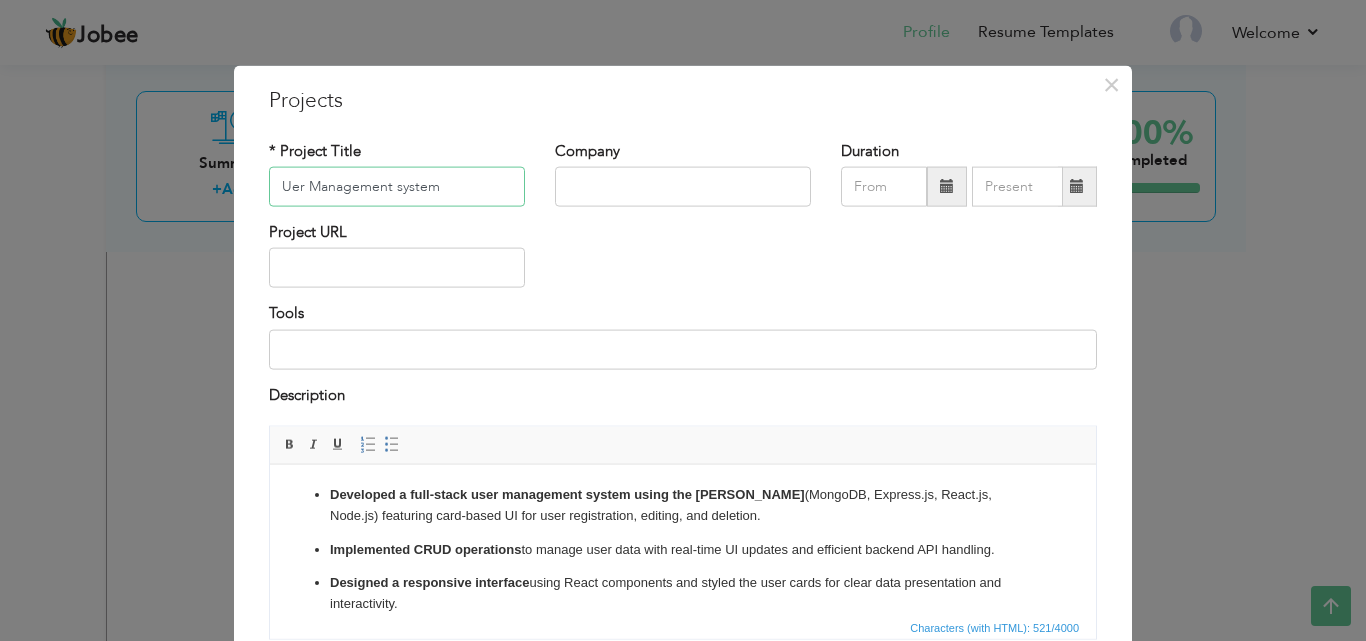 click on "Uer Management system" at bounding box center (397, 187) 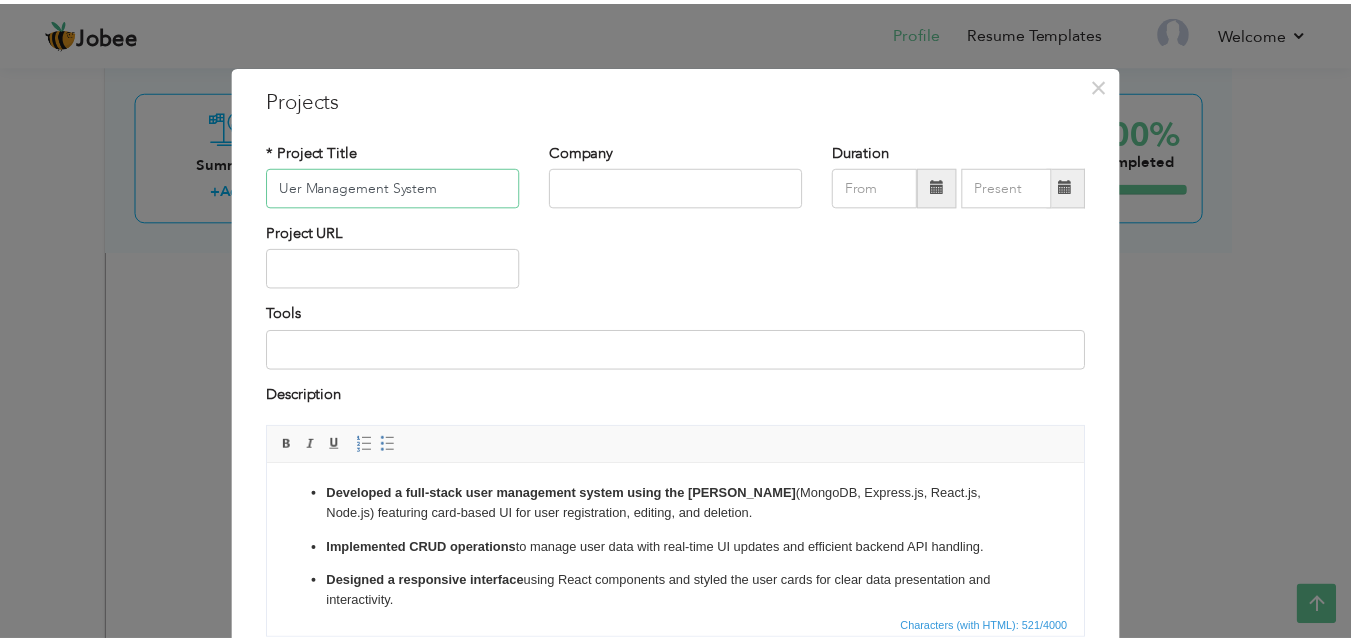 scroll, scrollTop: 161, scrollLeft: 0, axis: vertical 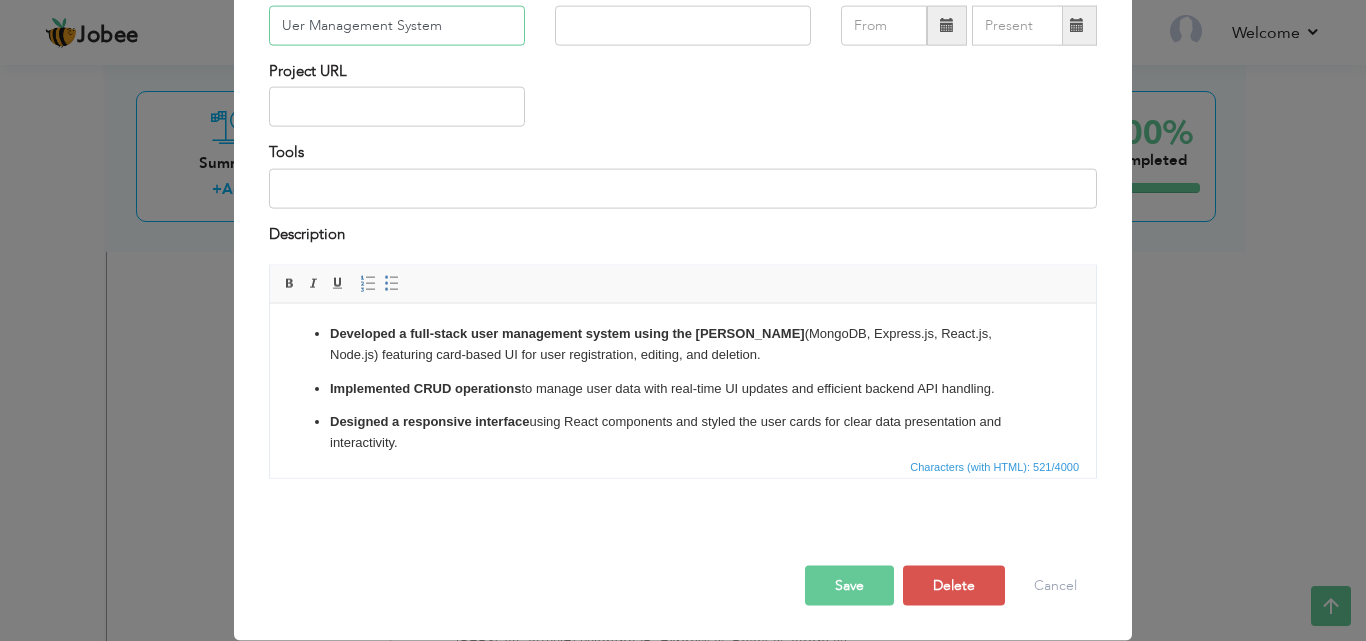 type on "Uer Management System" 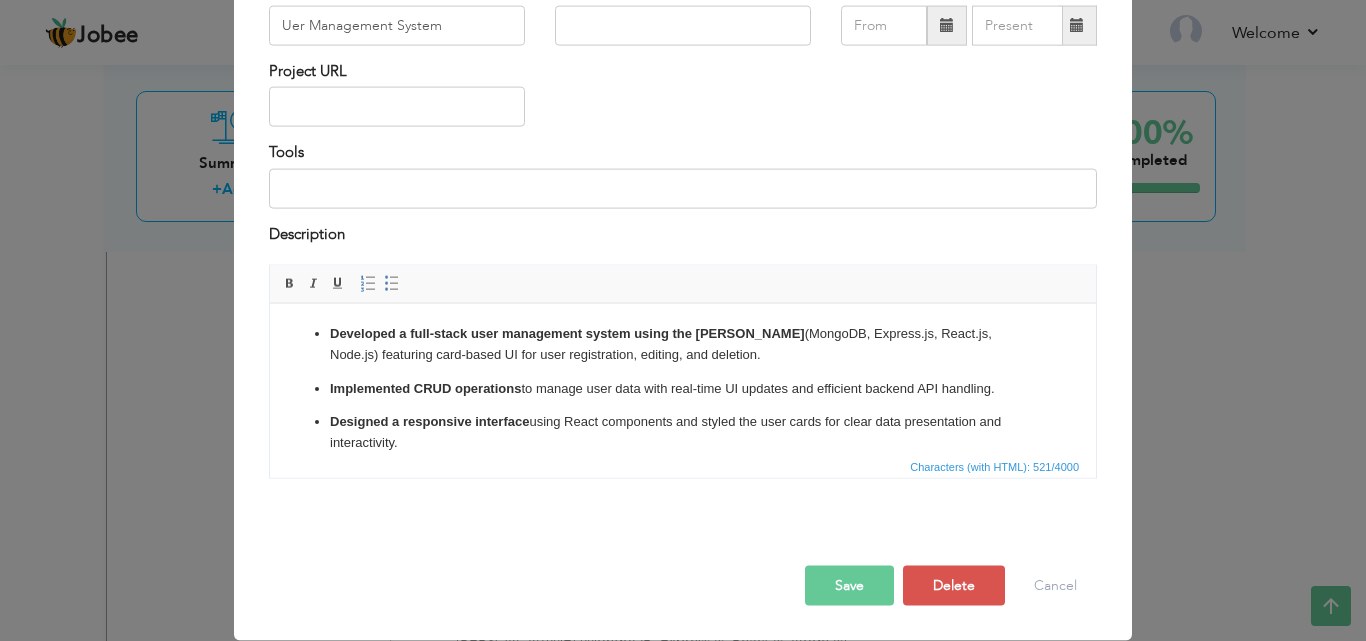 click on "Save" at bounding box center [849, 586] 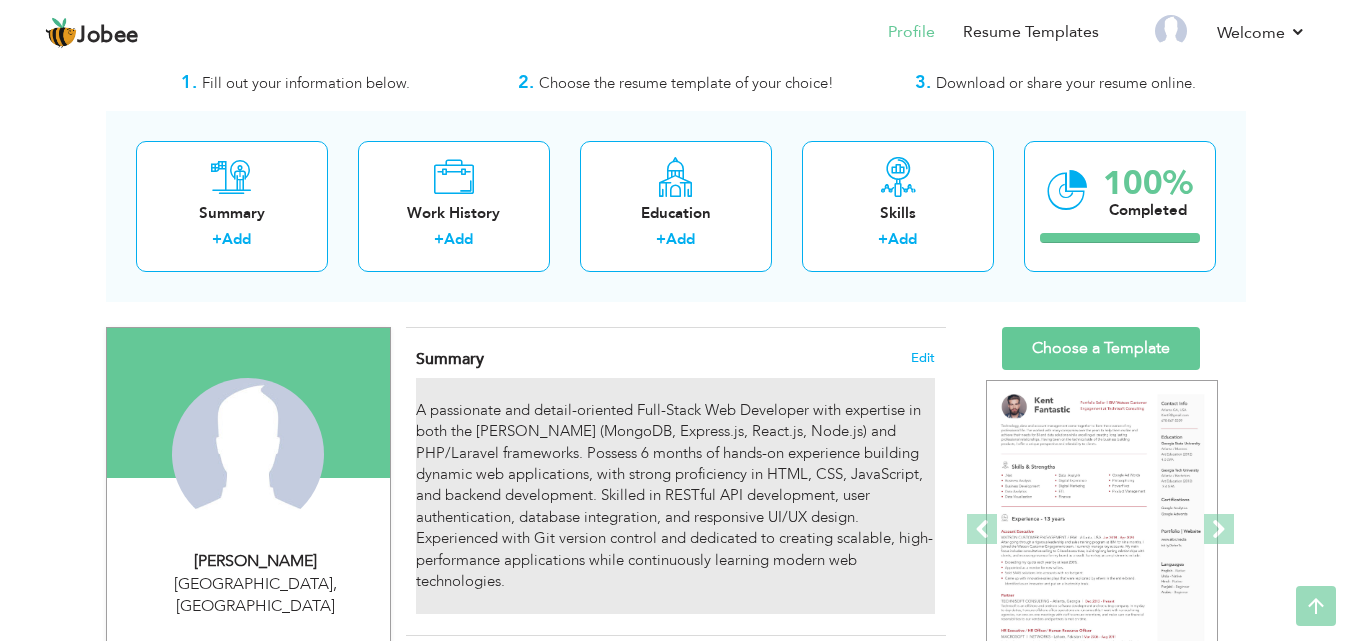 scroll, scrollTop: 0, scrollLeft: 0, axis: both 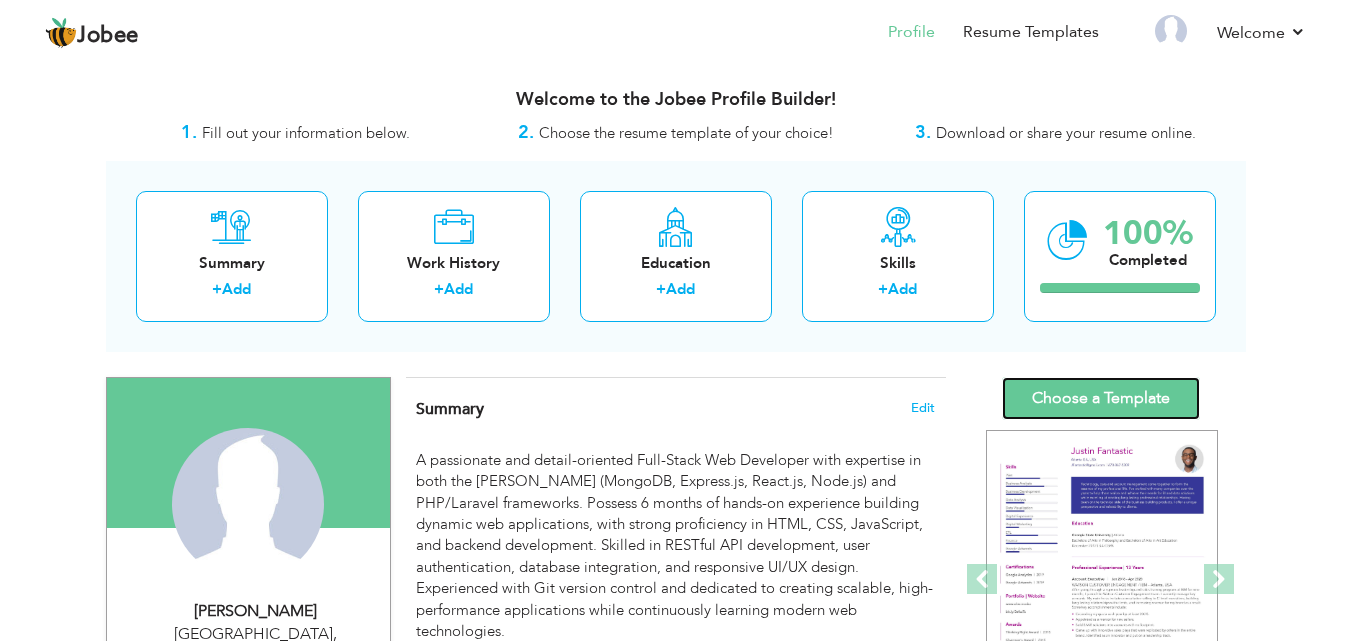 click on "Choose a Template" at bounding box center (1101, 398) 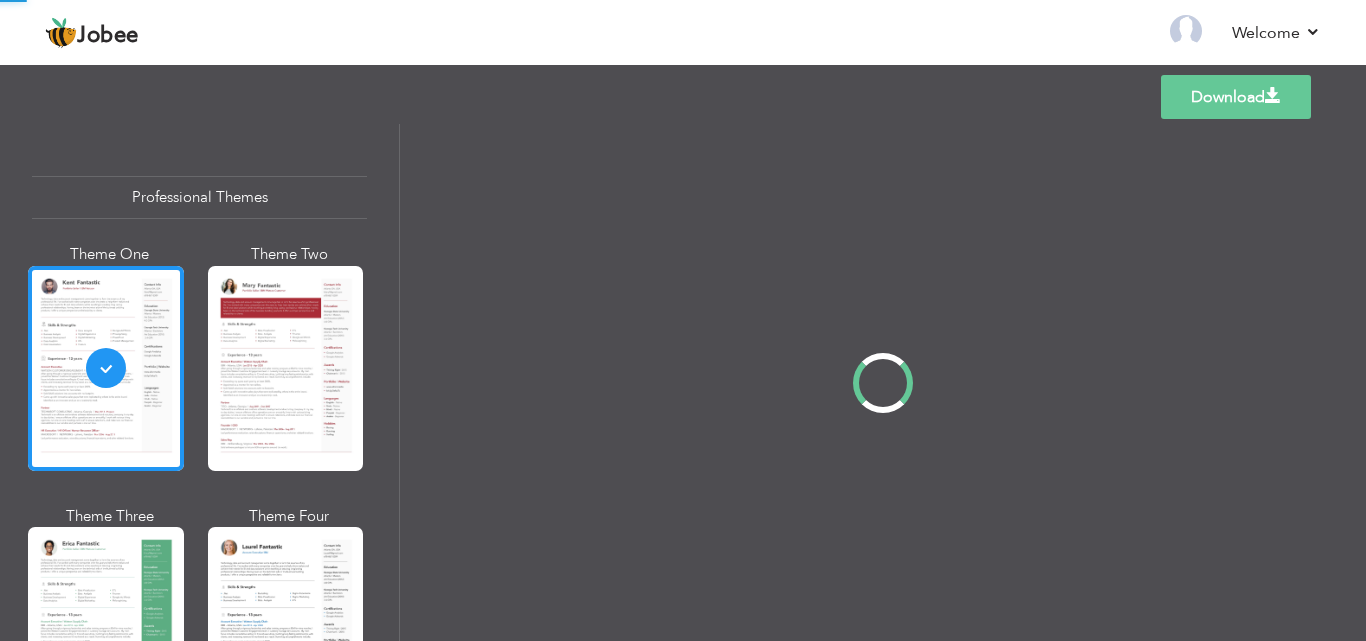 scroll, scrollTop: 0, scrollLeft: 0, axis: both 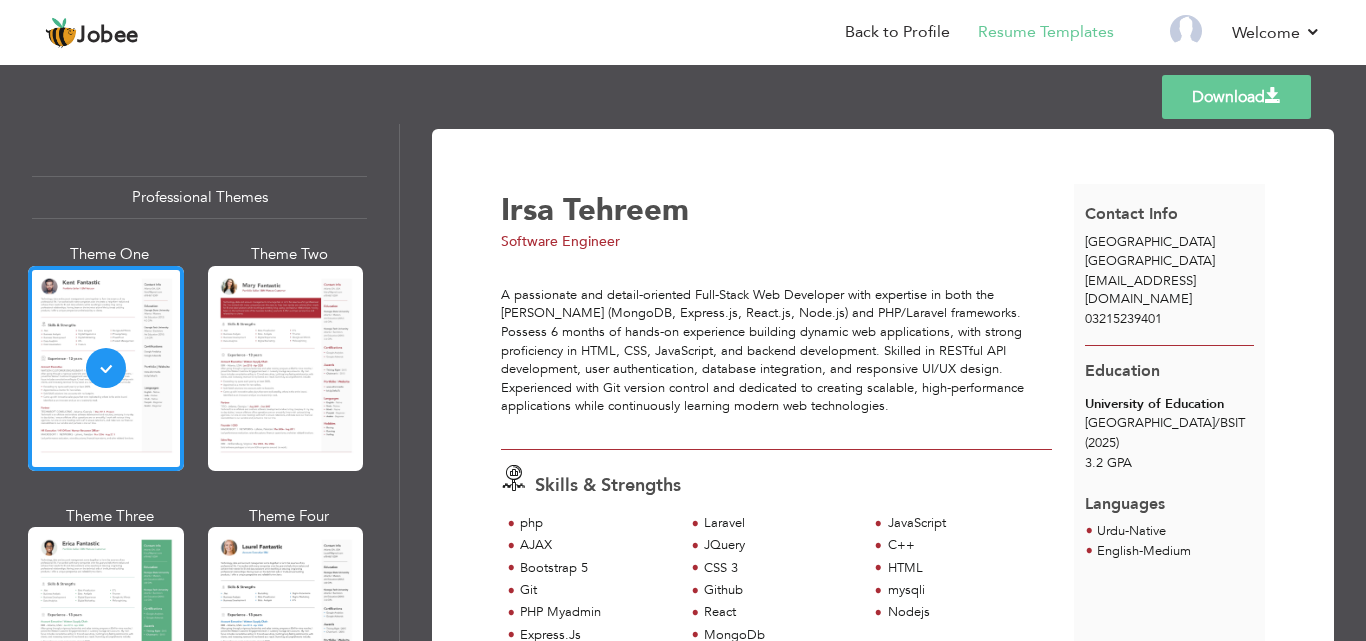 click at bounding box center [1273, 96] 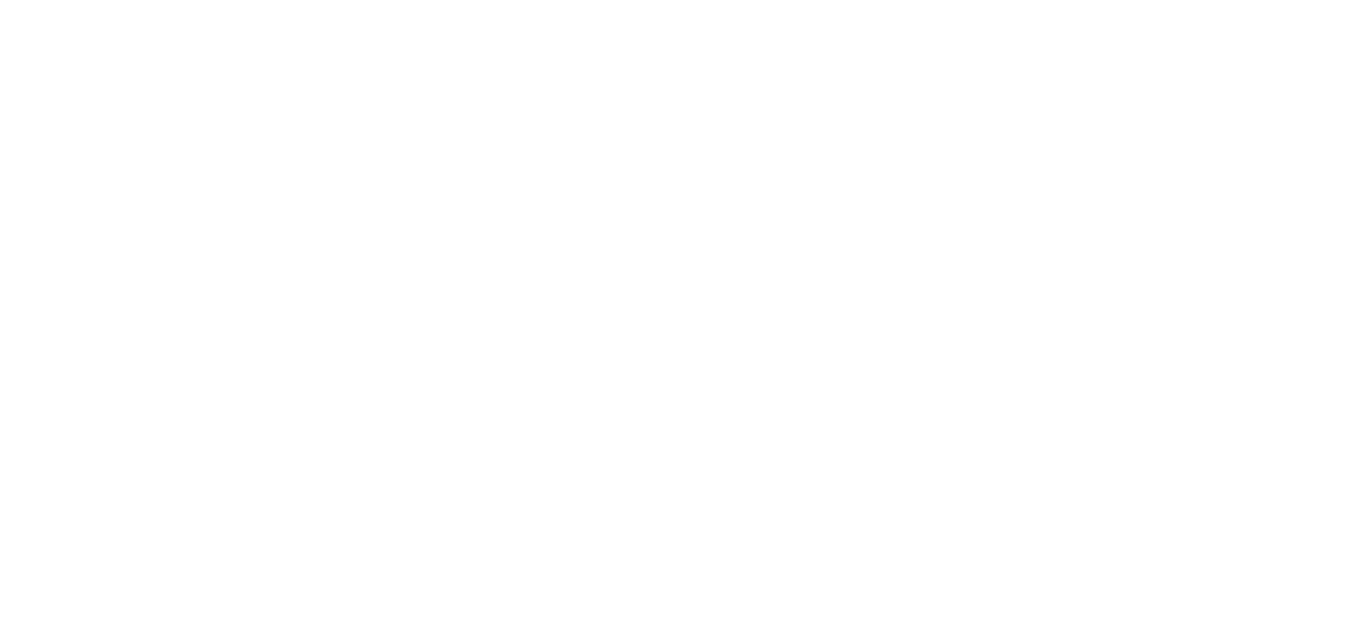 scroll, scrollTop: 0, scrollLeft: 0, axis: both 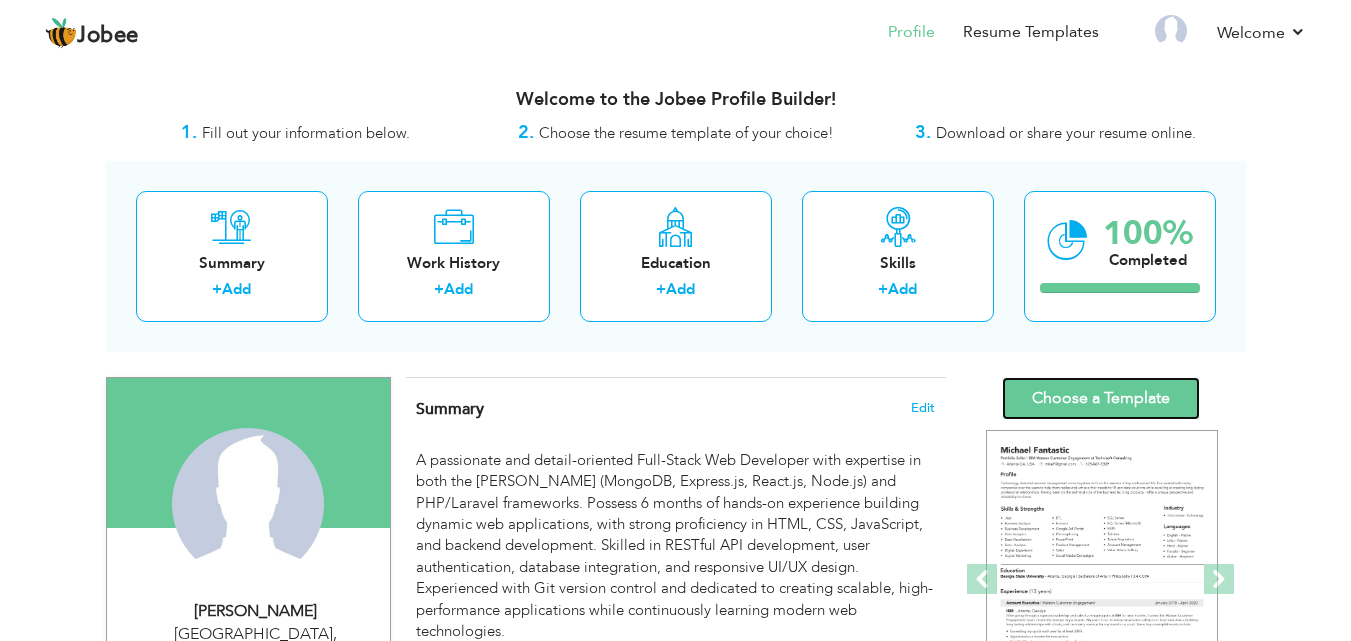 click on "Choose a Template" at bounding box center (1101, 398) 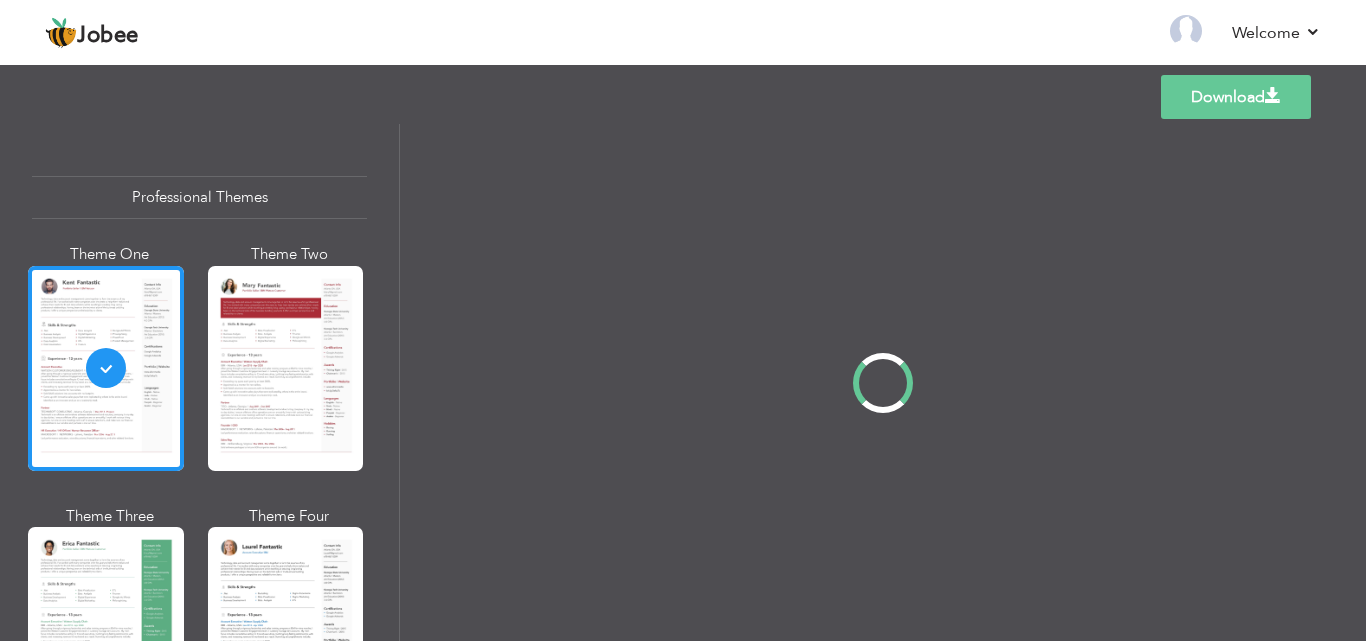 scroll, scrollTop: 0, scrollLeft: 0, axis: both 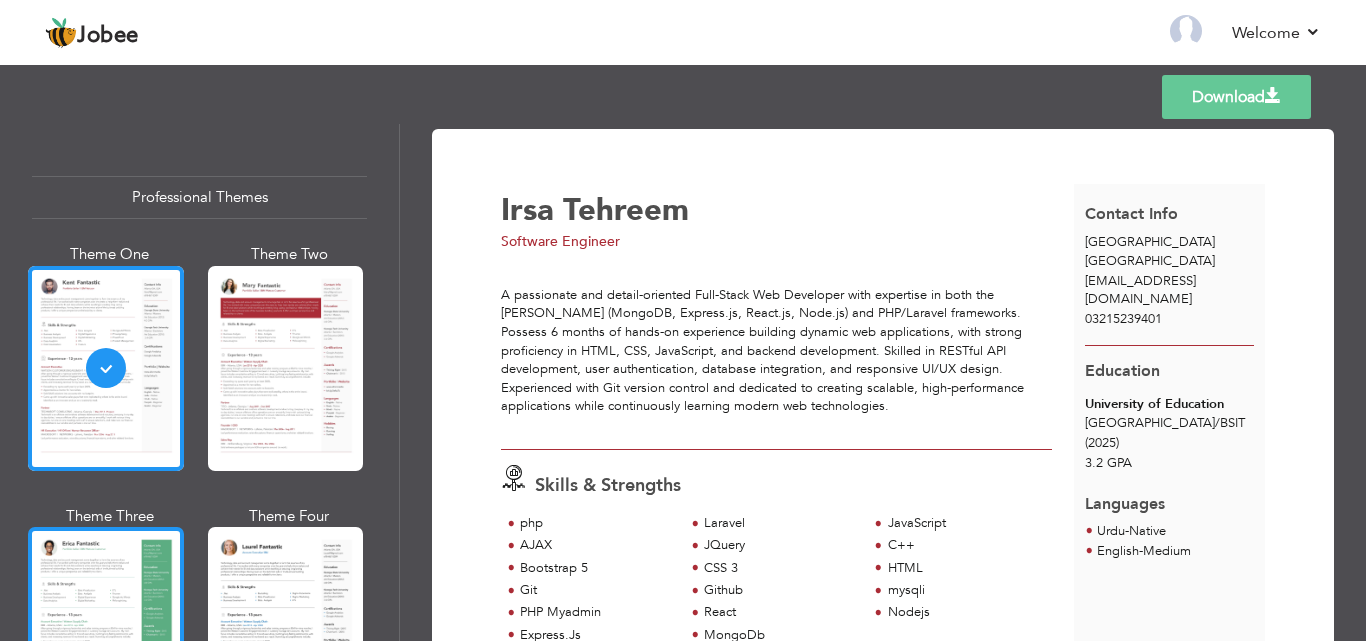 click at bounding box center [106, 629] 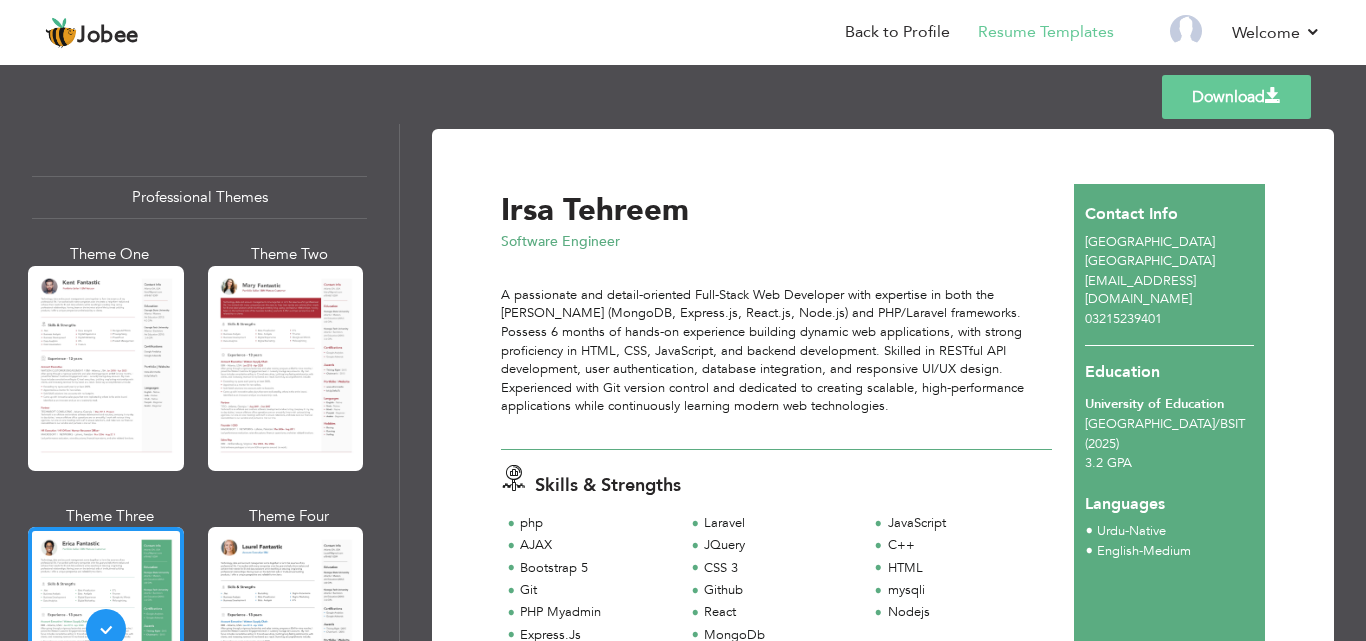 click on "Download" at bounding box center (1236, 97) 